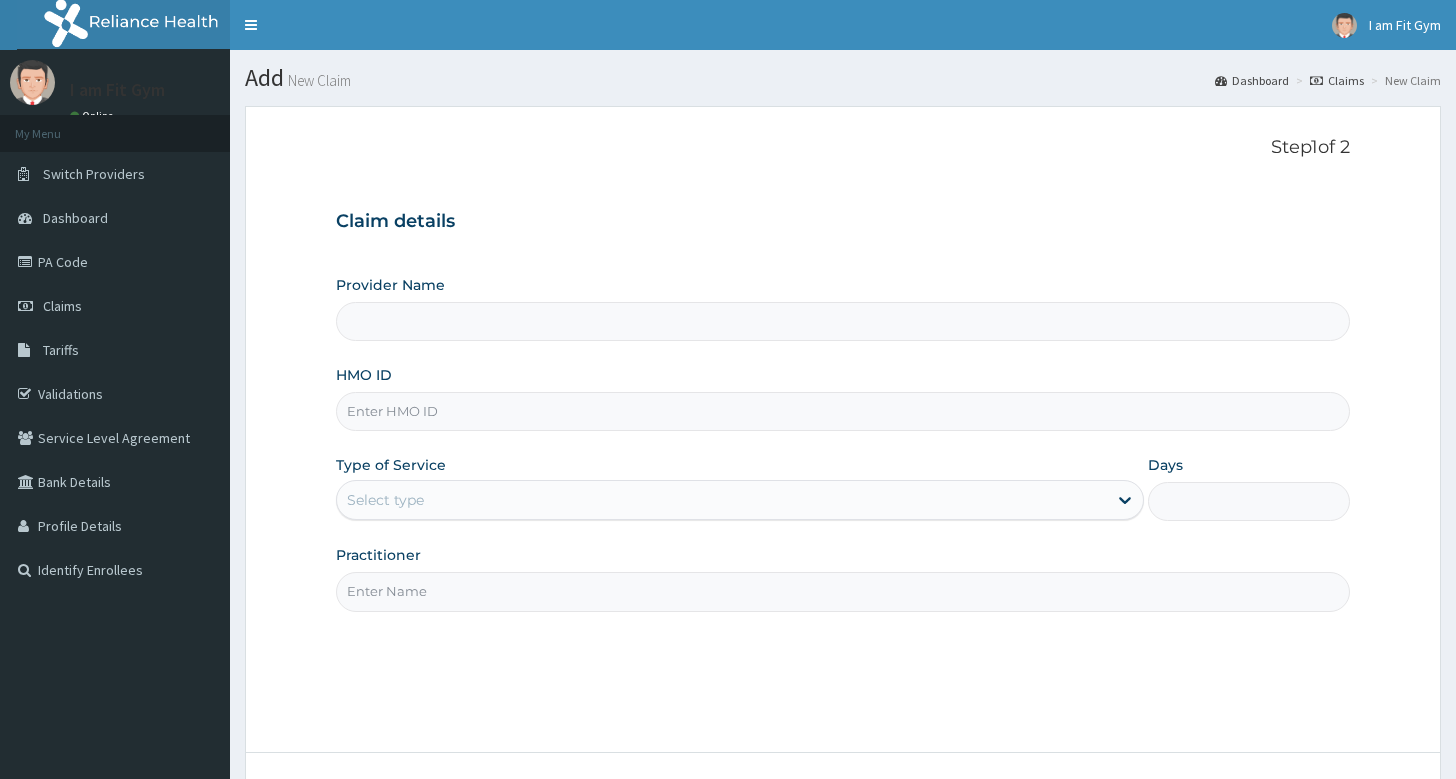 scroll, scrollTop: 0, scrollLeft: 0, axis: both 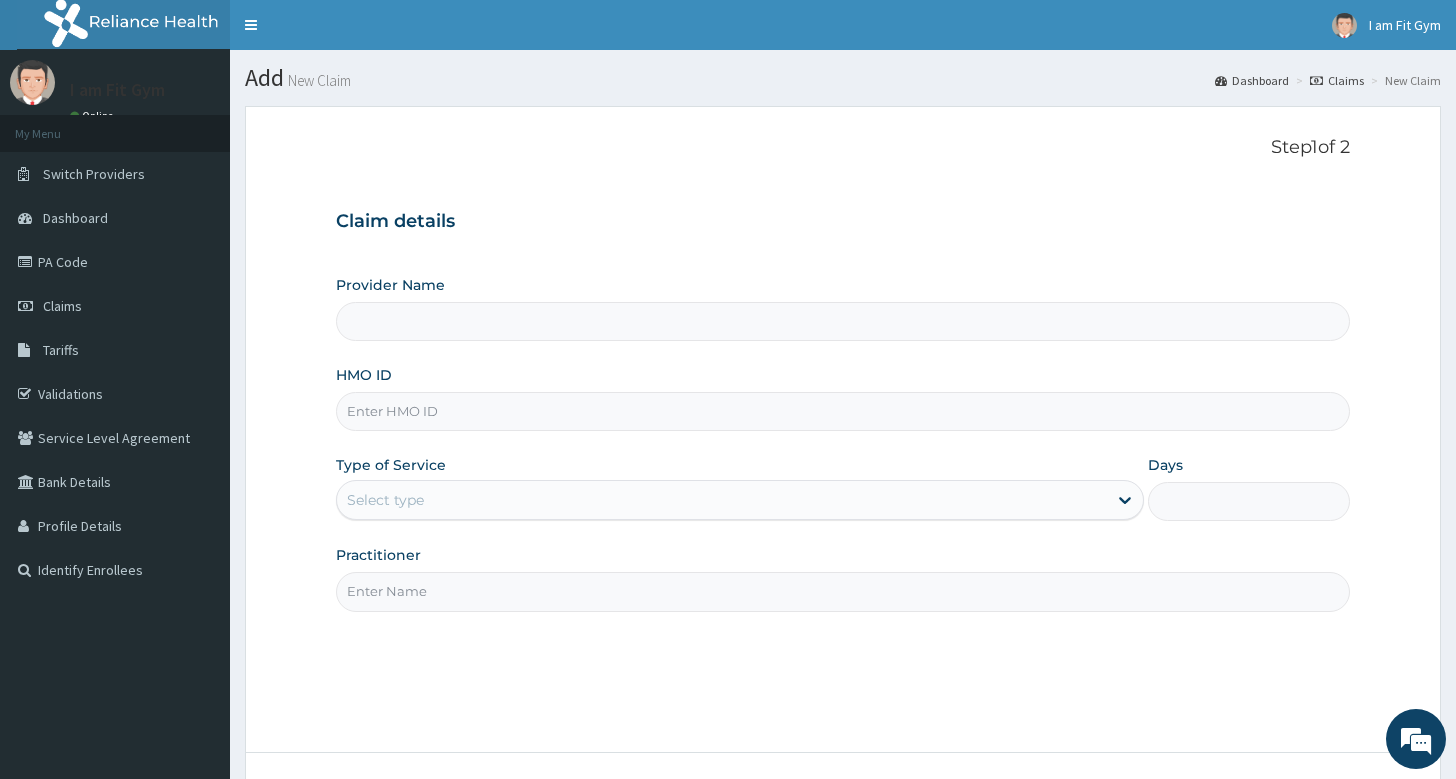 type on "I am Fit Gym - Ajah" 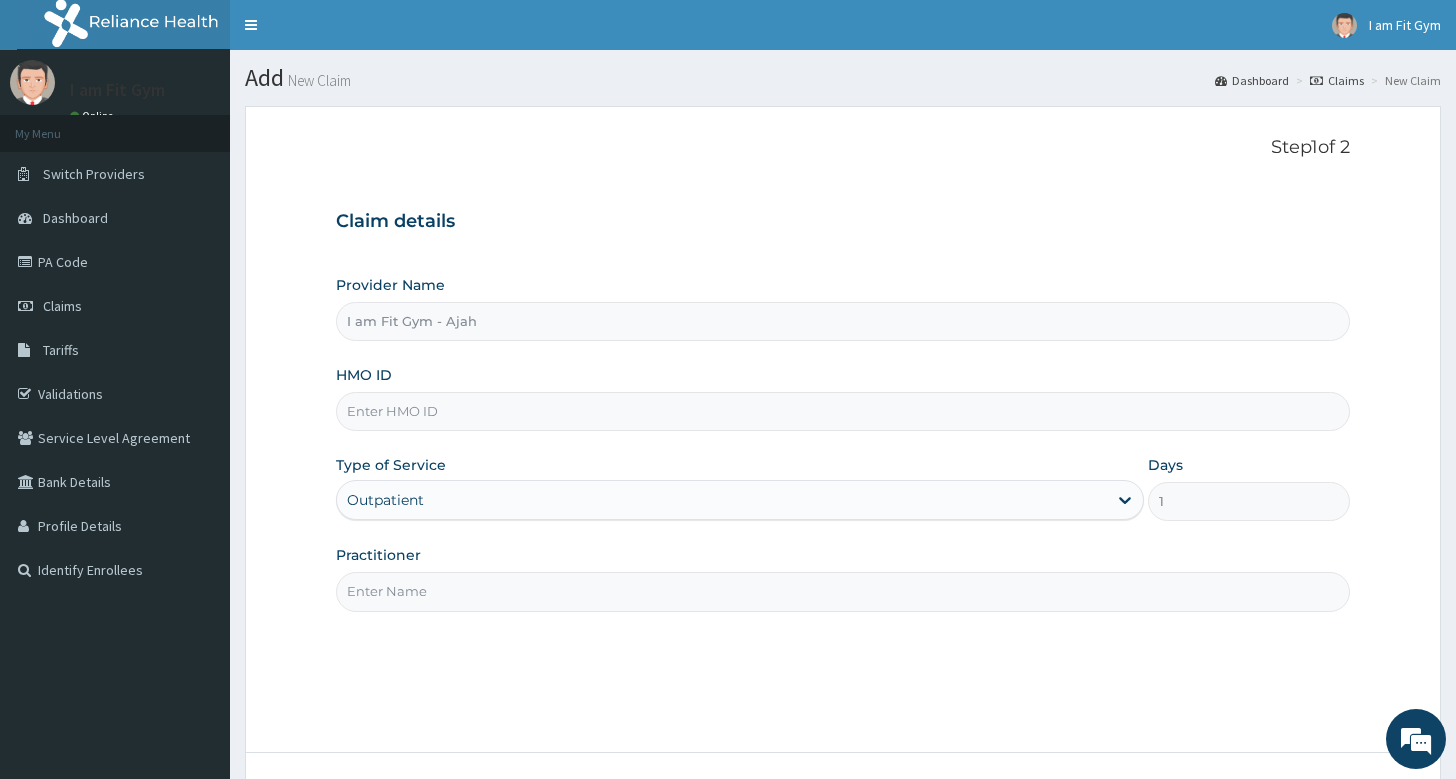 scroll, scrollTop: 0, scrollLeft: 0, axis: both 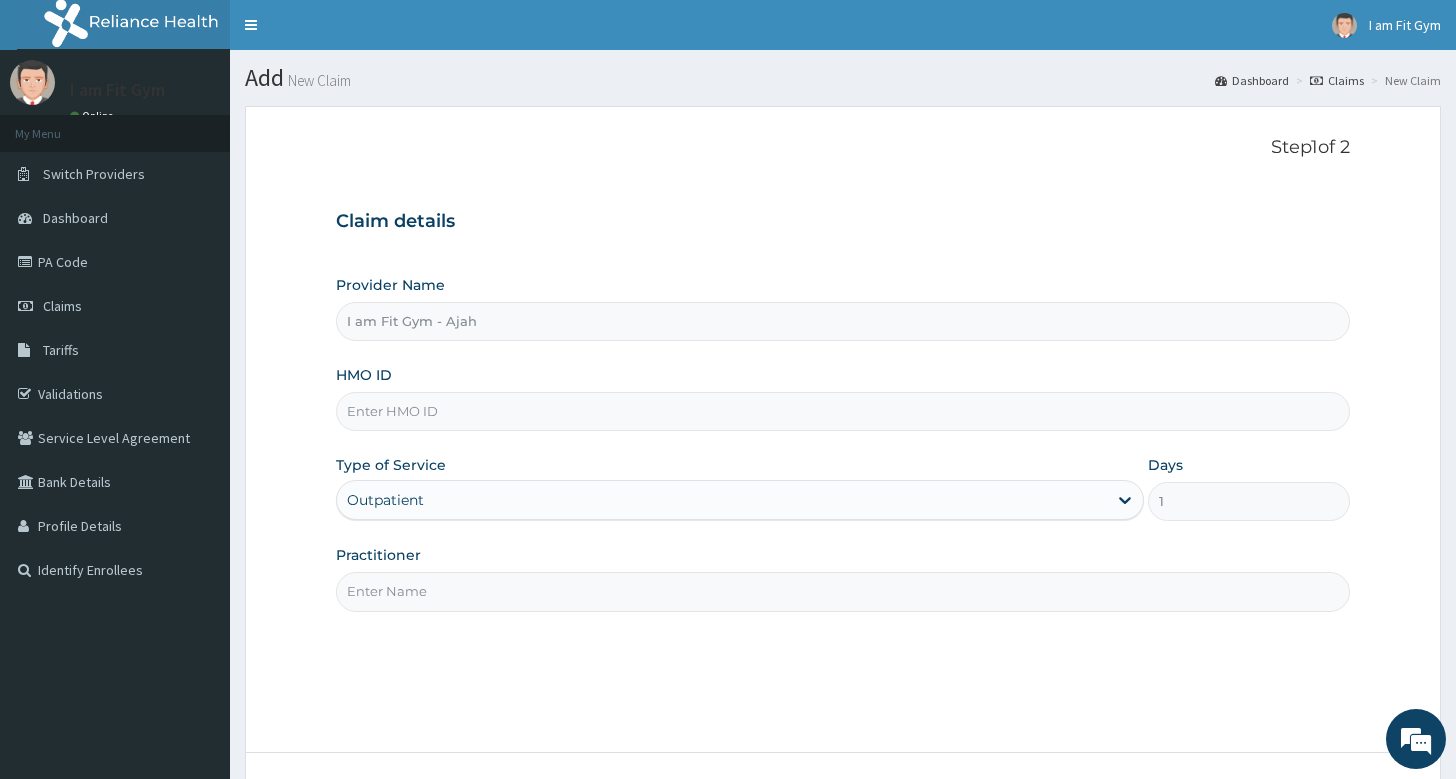 click on "Practitioner" at bounding box center (843, 591) 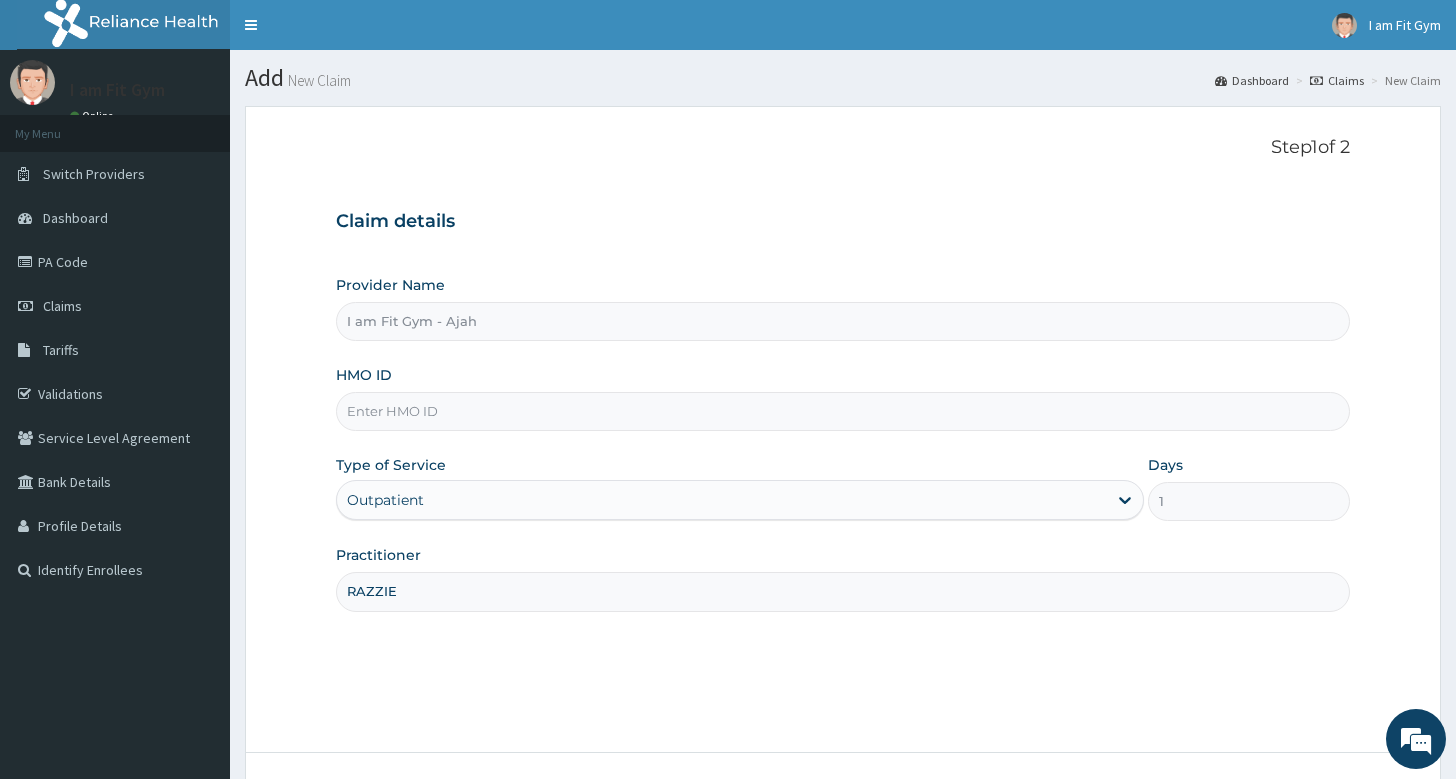 type on "RAZZIE" 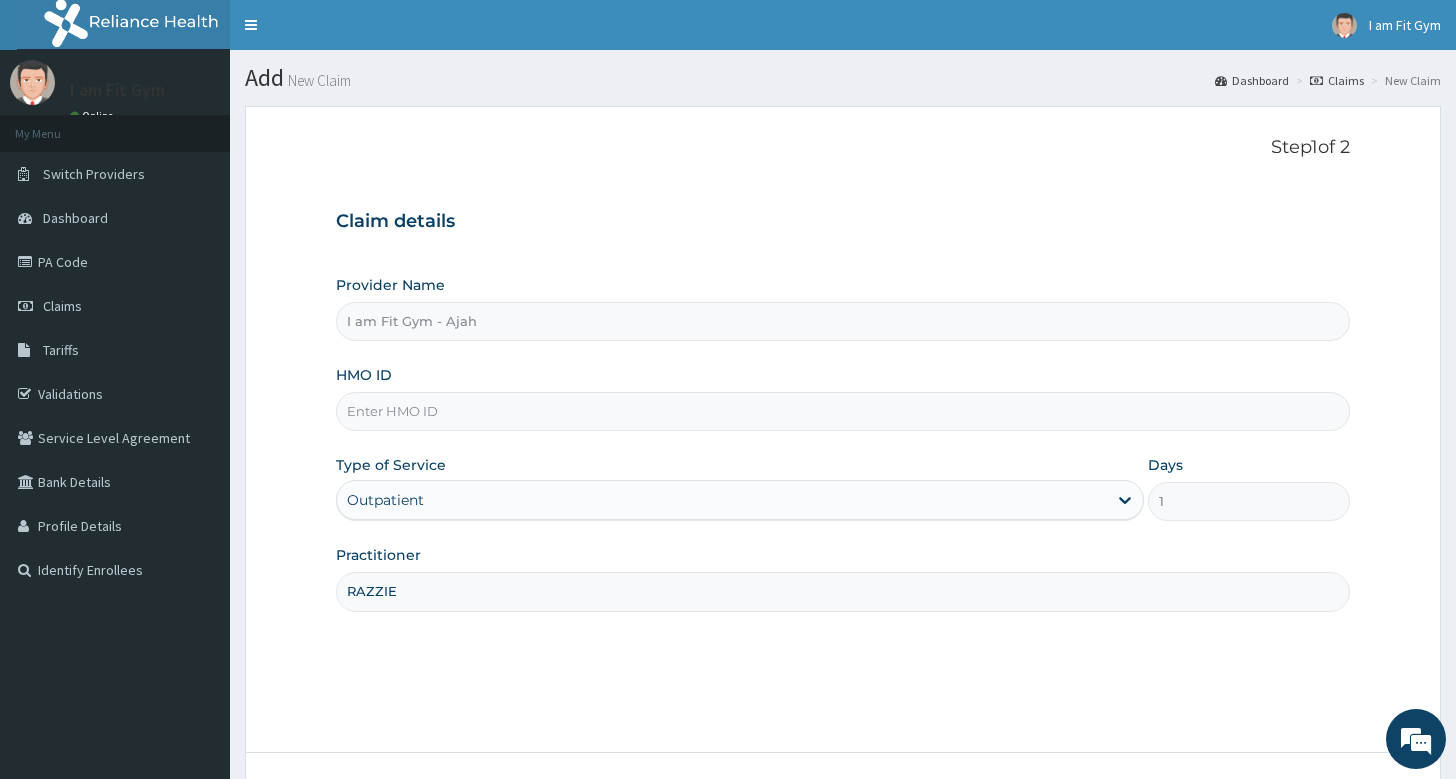paste on "159229009" 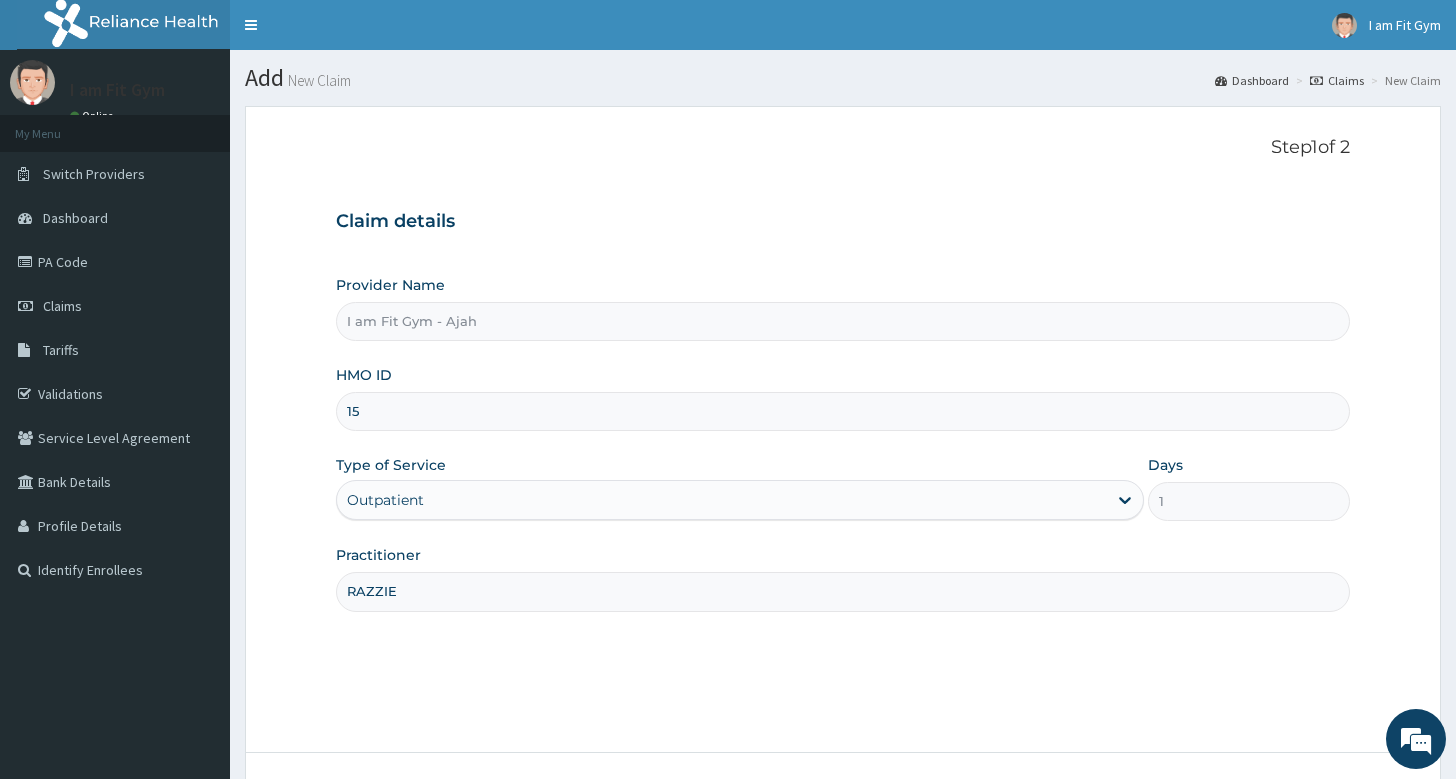 type on "1" 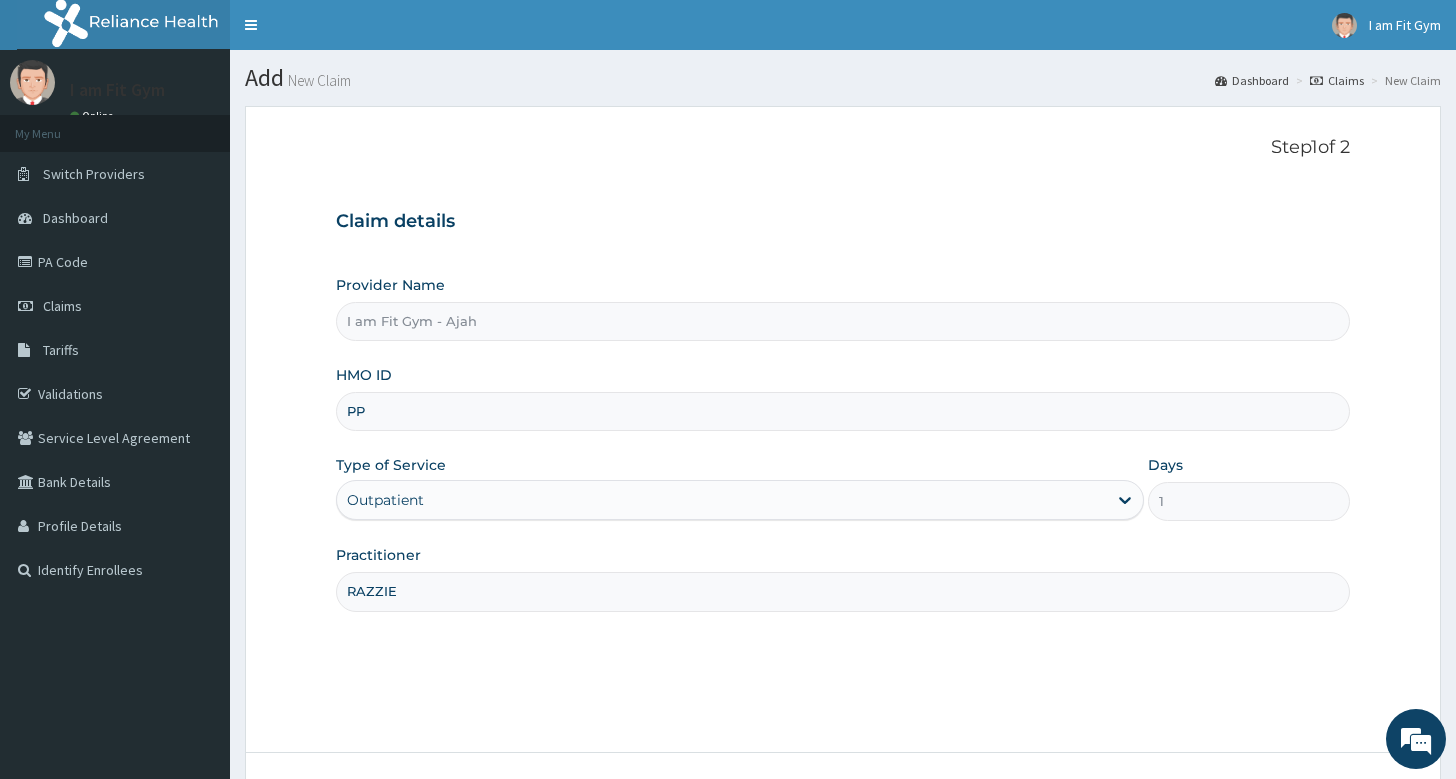 type on "P" 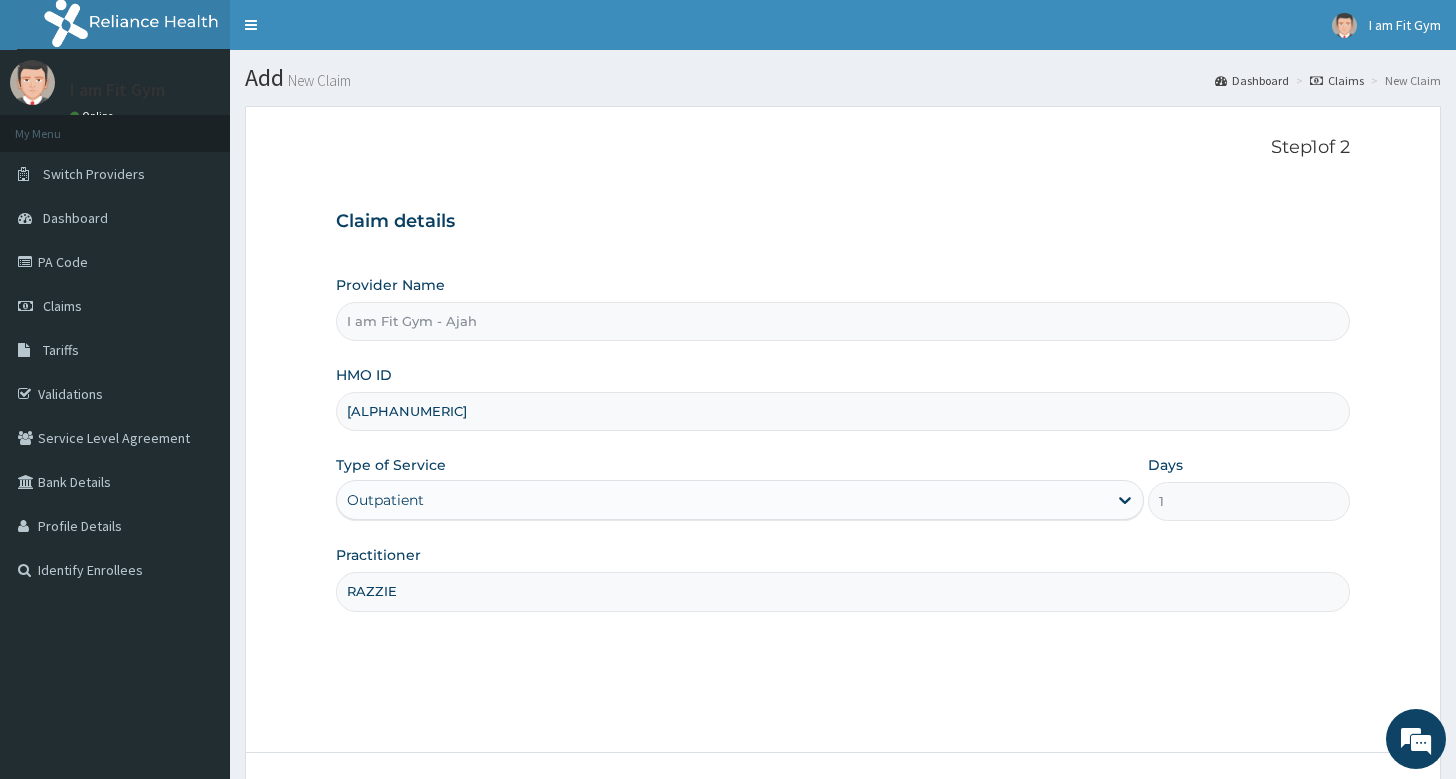 type on "LBP/10032/A" 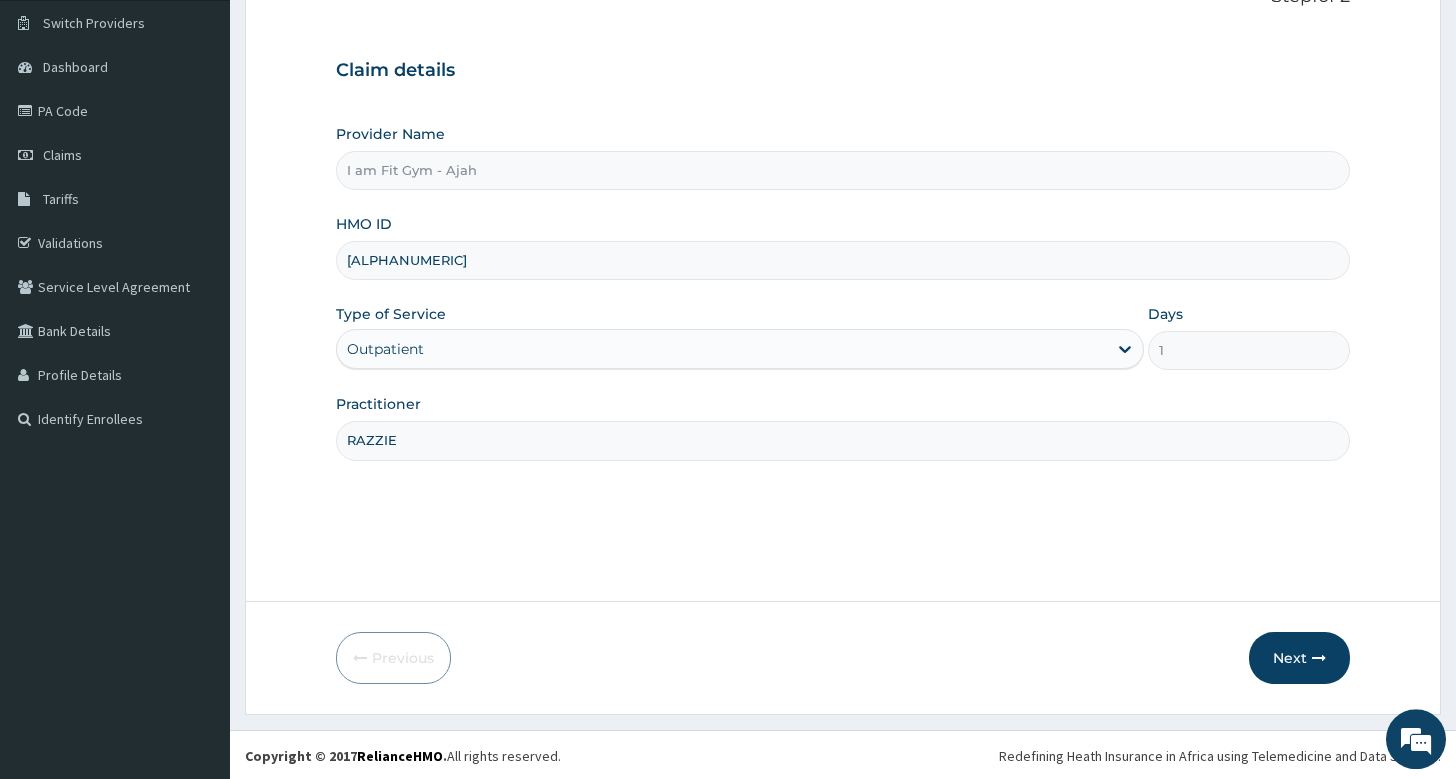 scroll, scrollTop: 152, scrollLeft: 0, axis: vertical 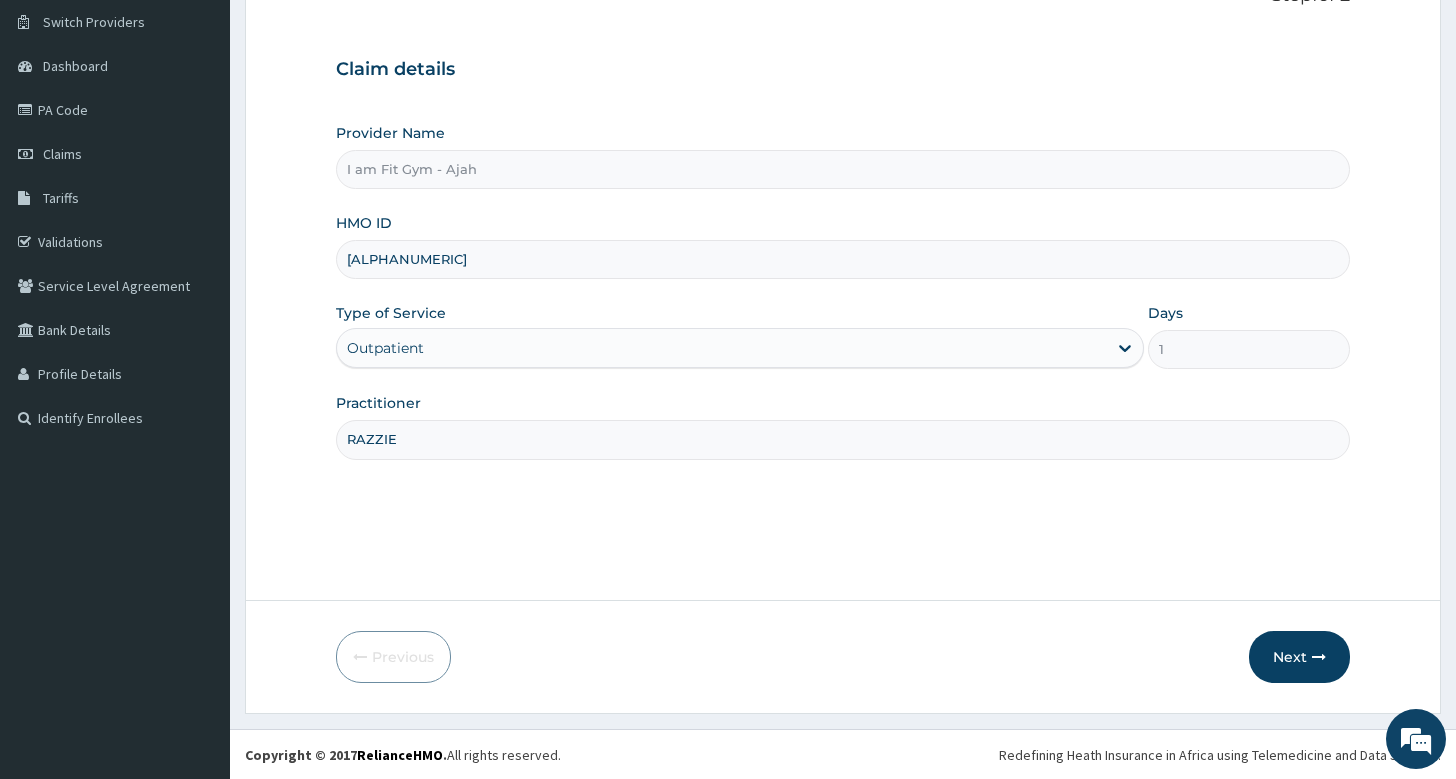 drag, startPoint x: 1470, startPoint y: 770, endPoint x: 1316, endPoint y: 661, distance: 188.67168 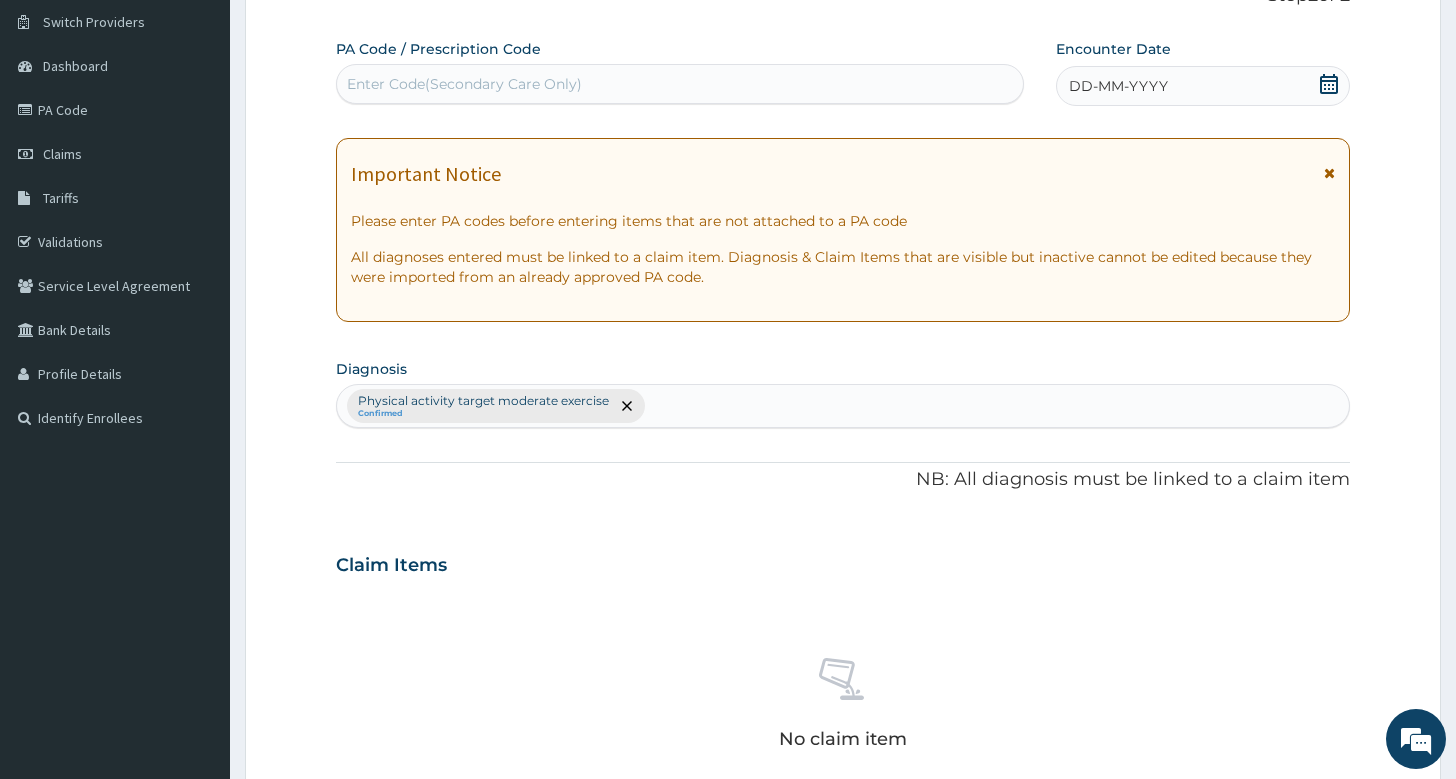 click on "DD-MM-YYYY" at bounding box center [1118, 86] 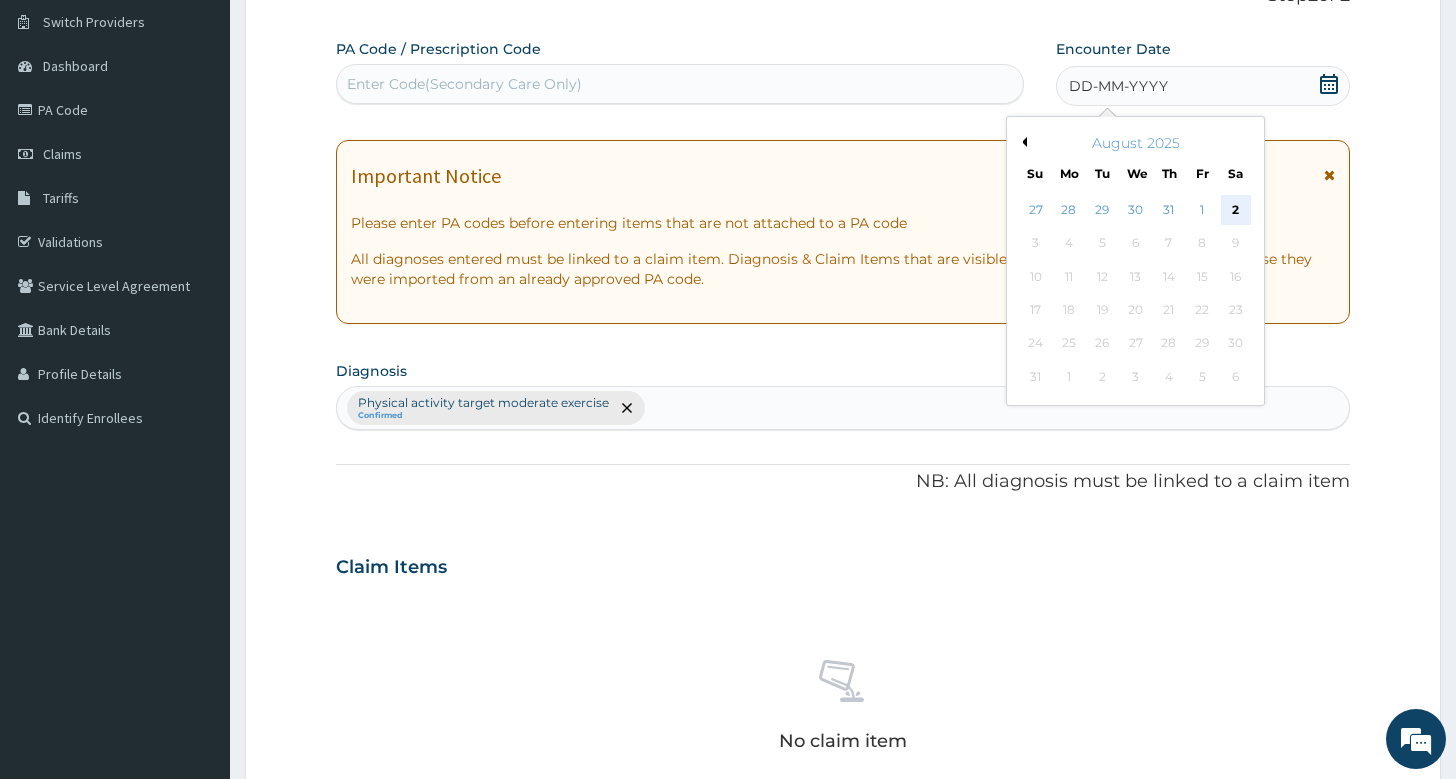 click on "2" at bounding box center (1235, 210) 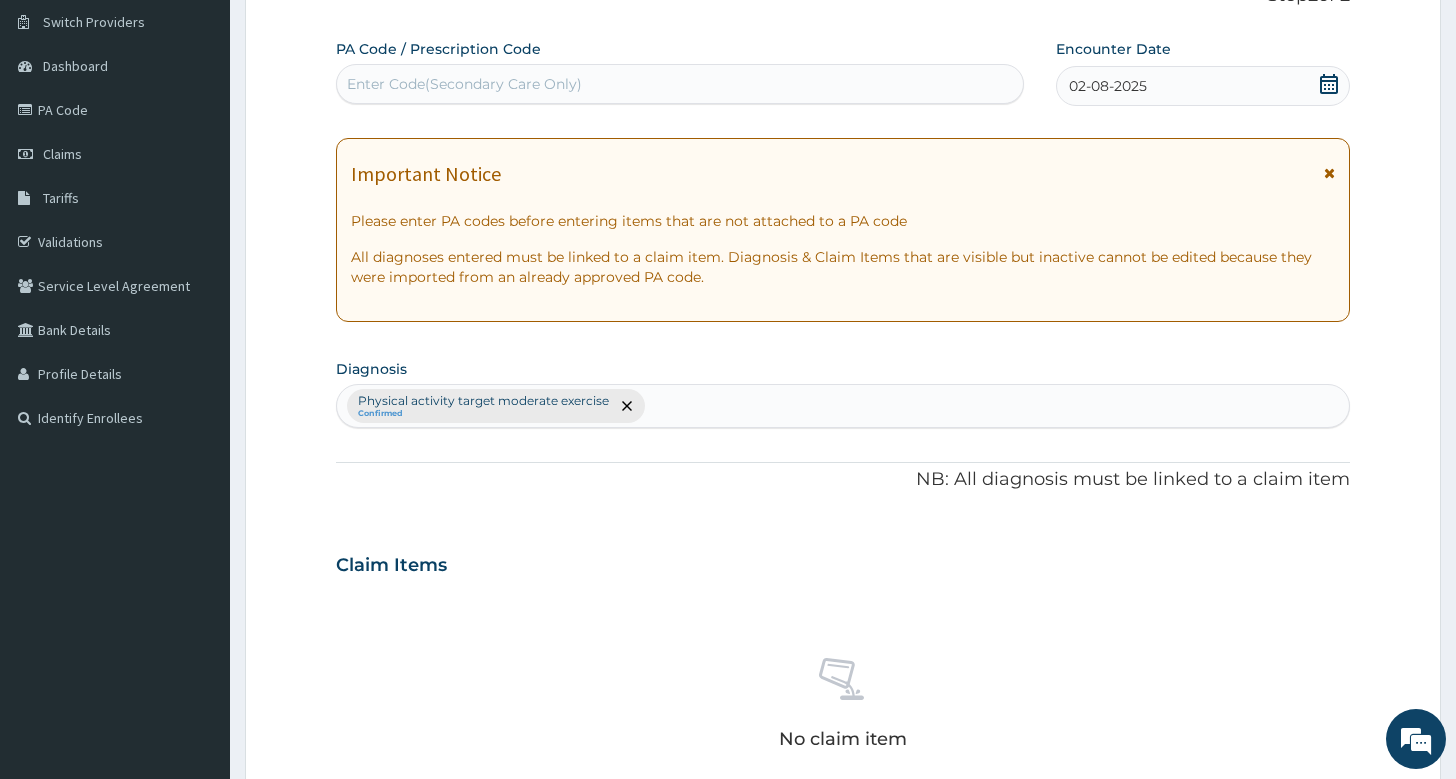 click on "Enter Code(Secondary Care Only)" at bounding box center (464, 84) 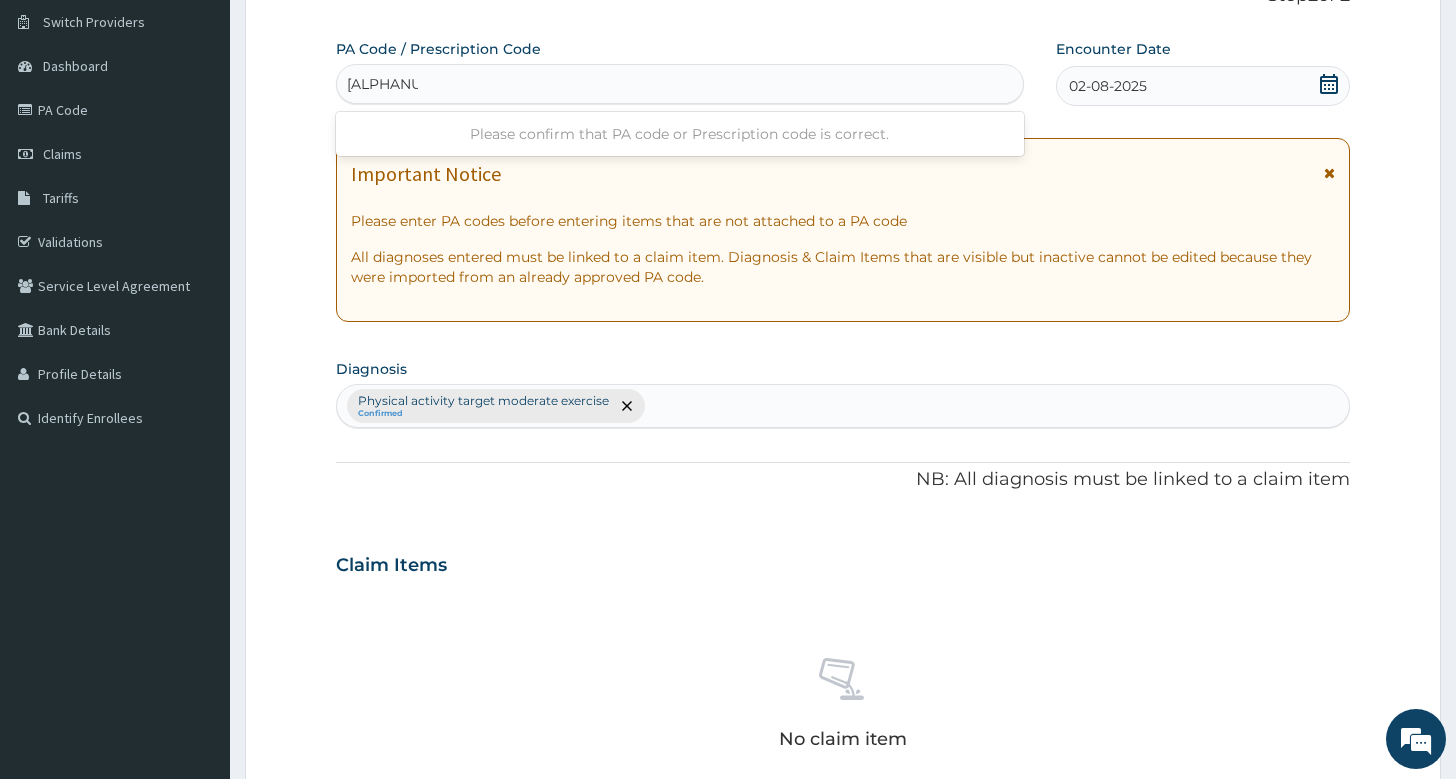 type on "PA/708495" 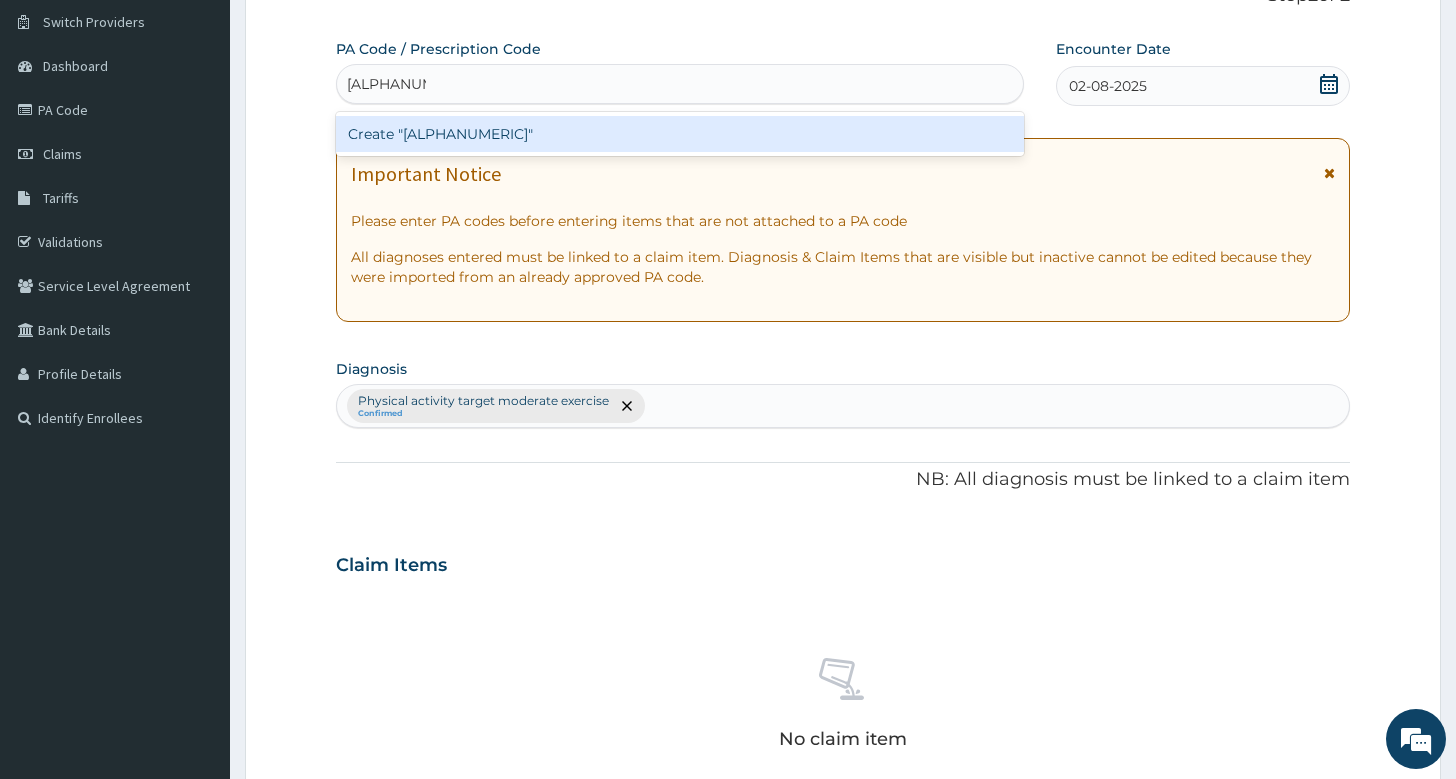 click on "Create "PA/708495"" at bounding box center [680, 134] 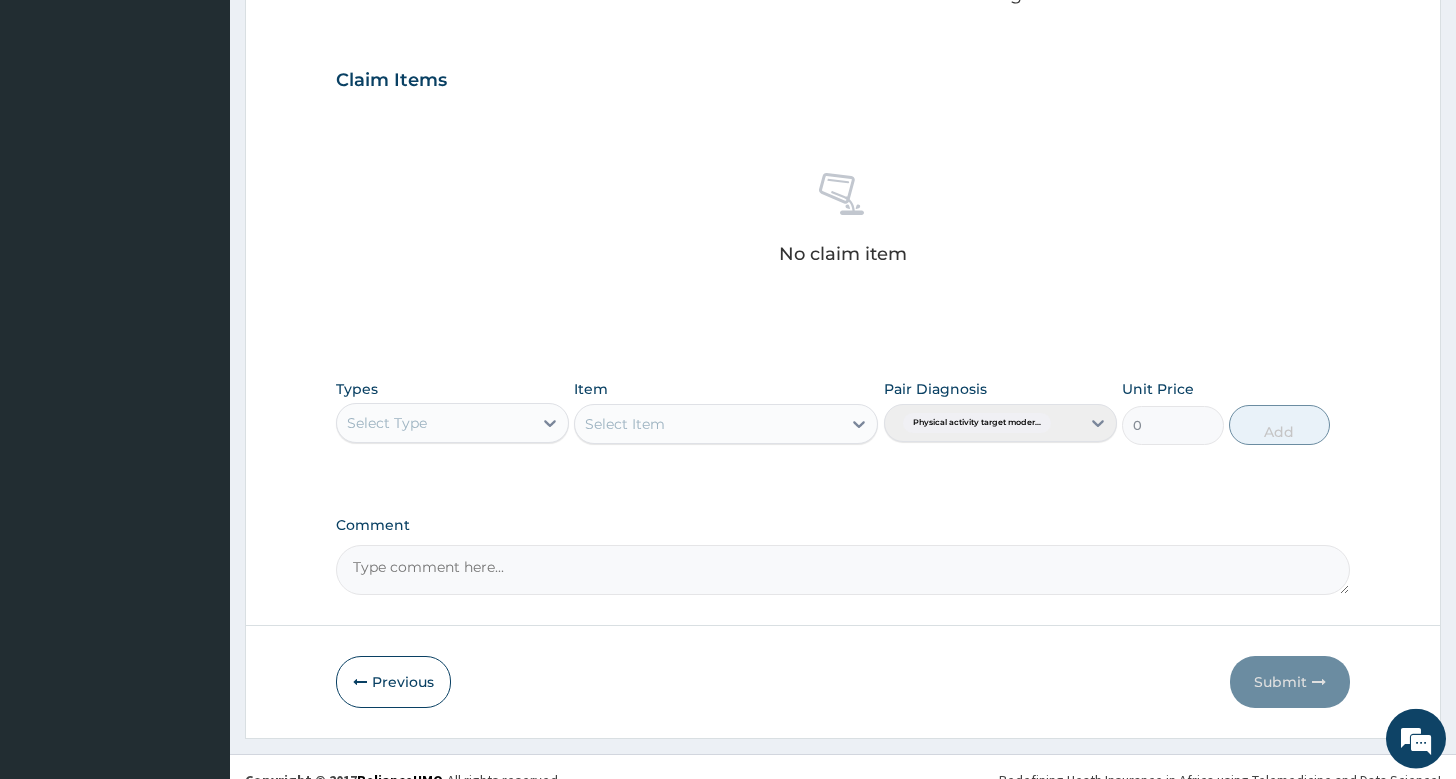 scroll, scrollTop: 660, scrollLeft: 0, axis: vertical 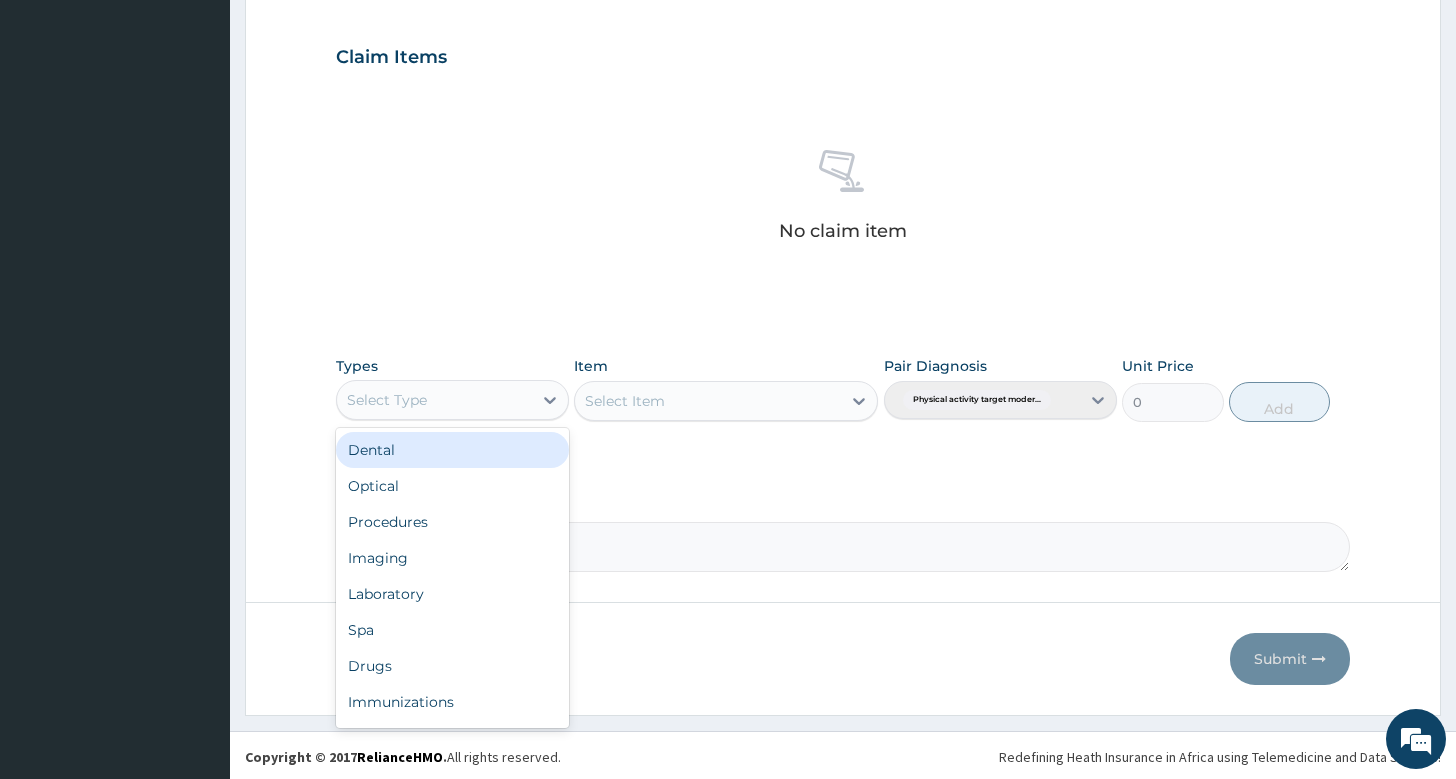 click on "Select Type" at bounding box center (434, 400) 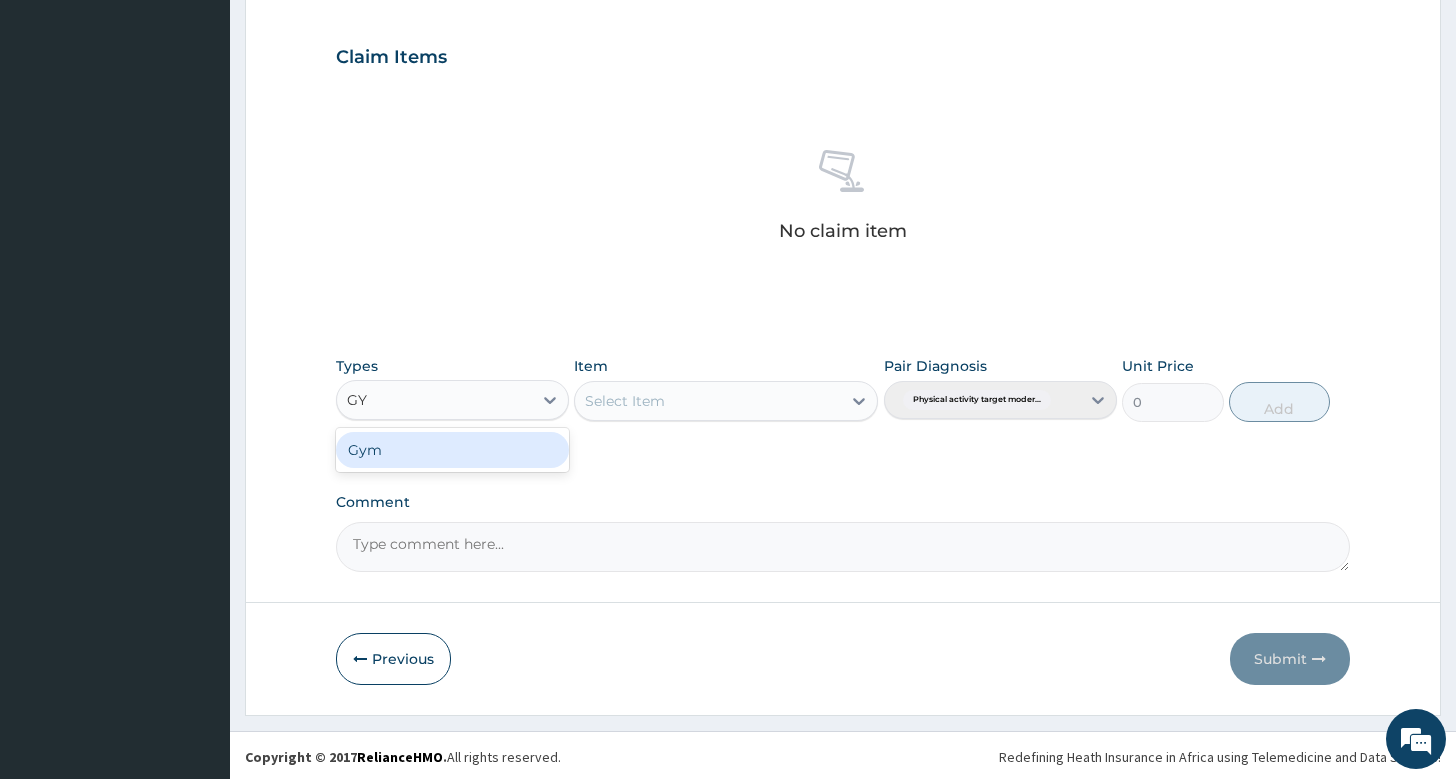 type on "GYM" 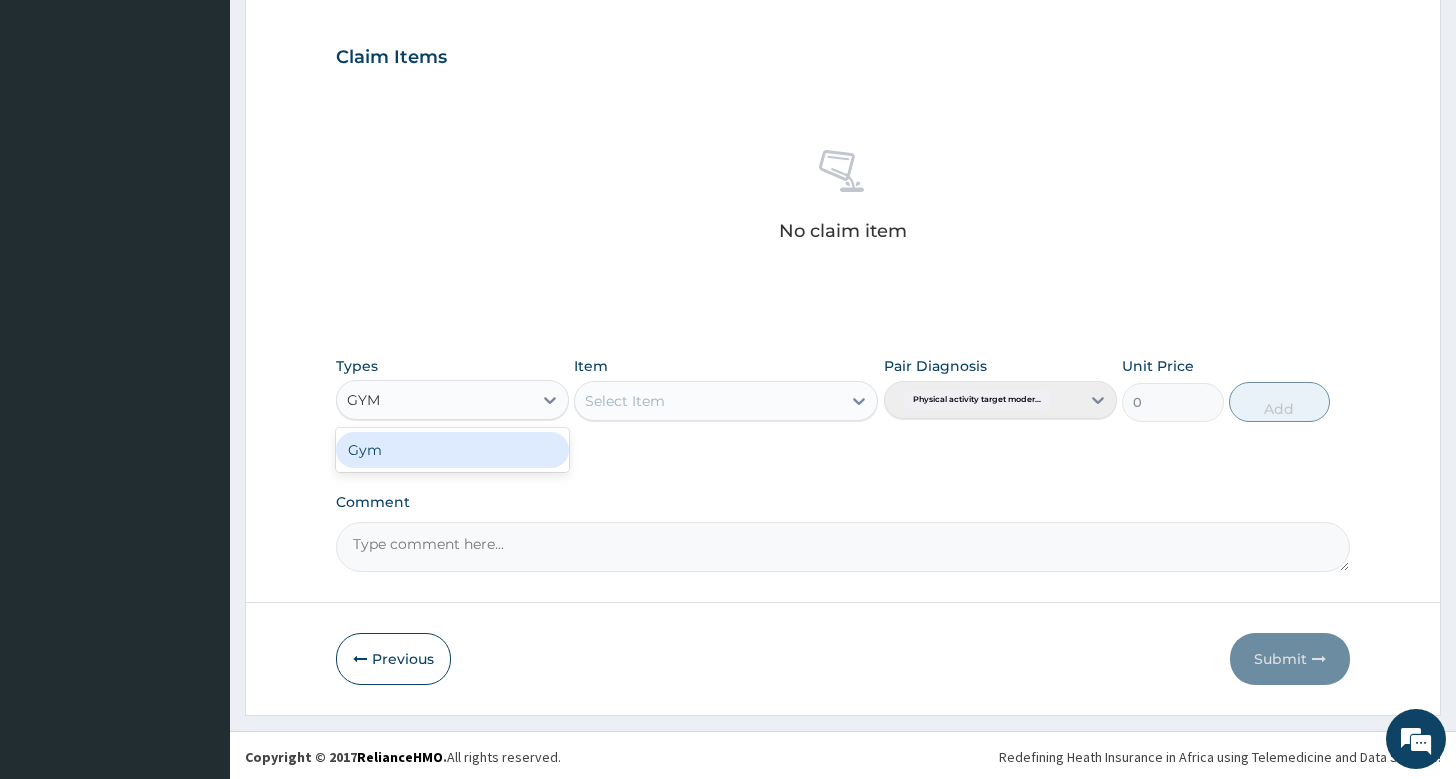 click on "Gym" at bounding box center [452, 450] 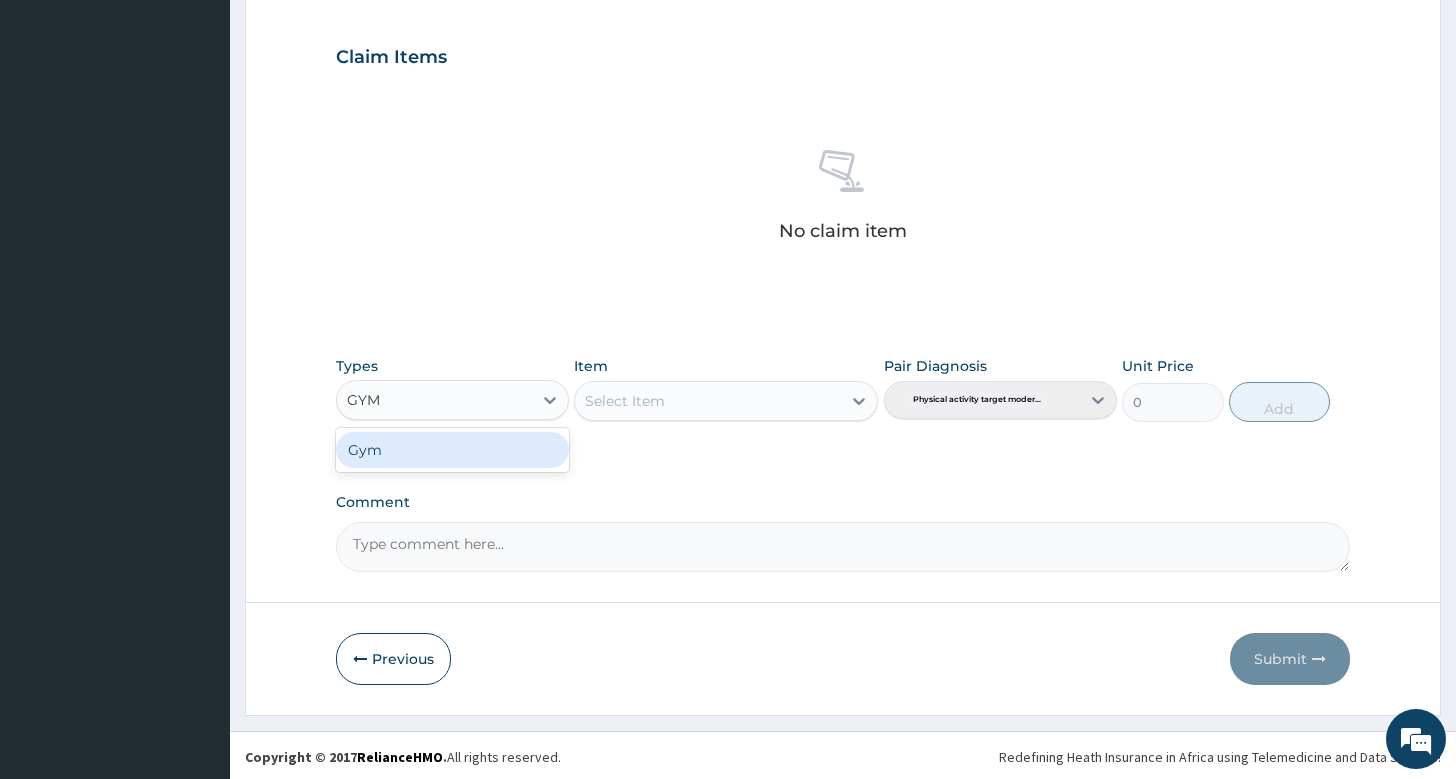 type 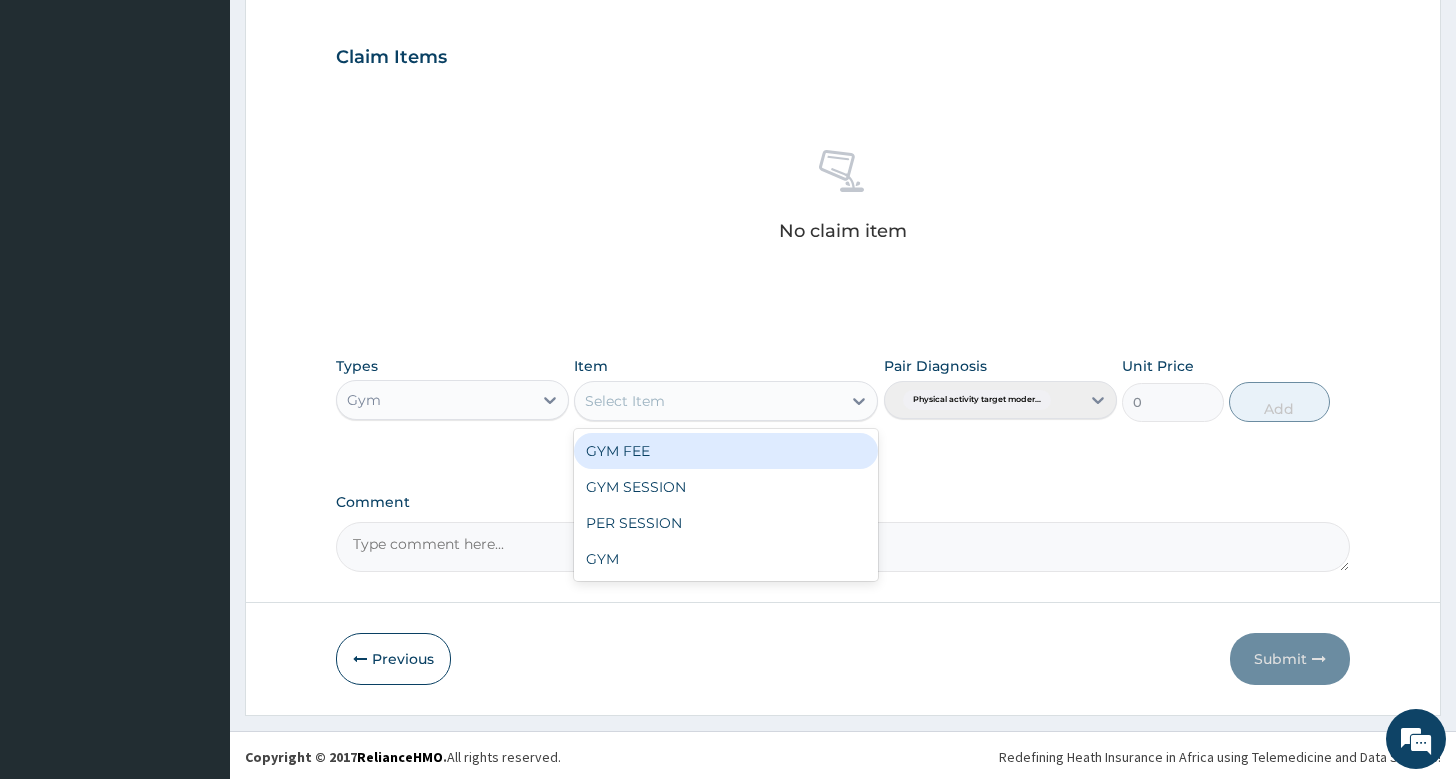 click on "Select Item" at bounding box center [708, 401] 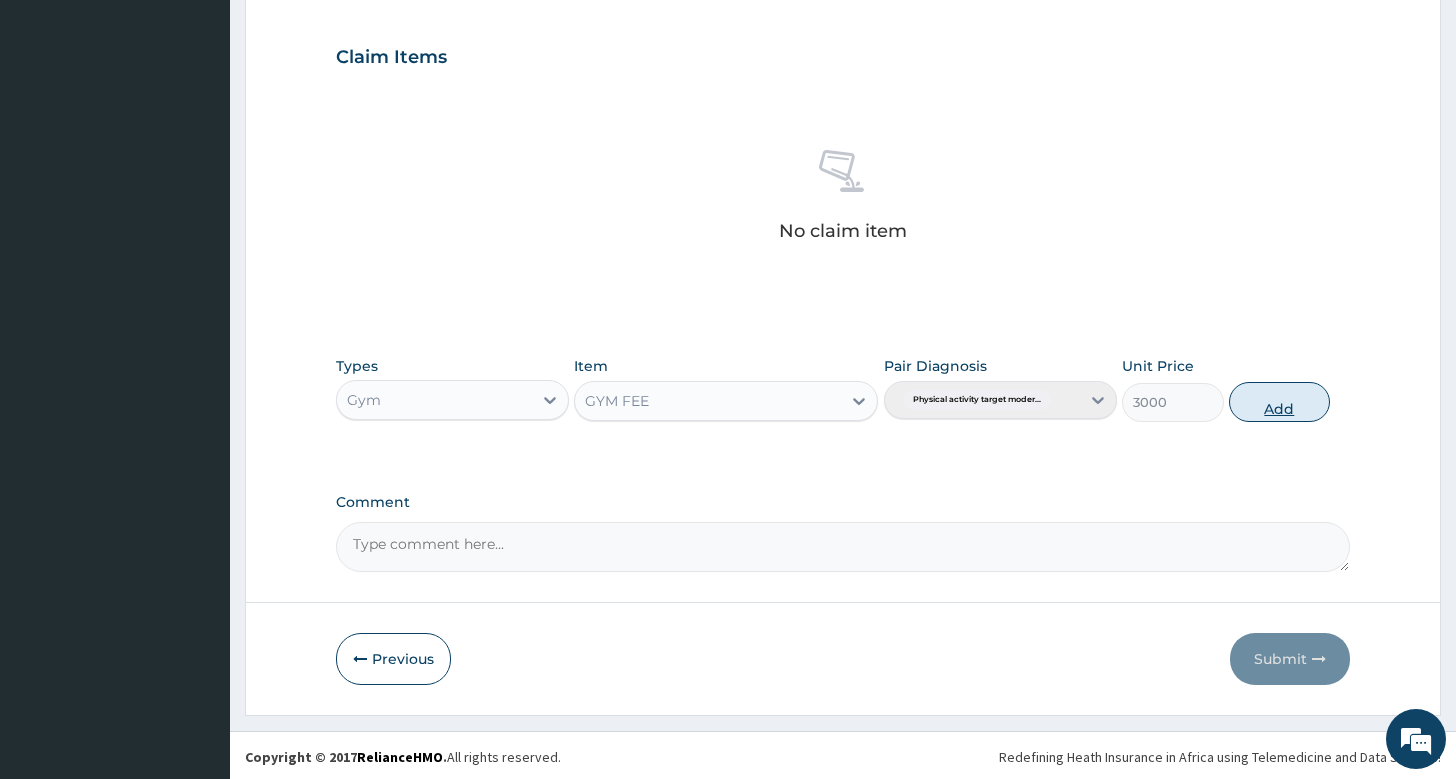 click on "Add" at bounding box center (1279, 402) 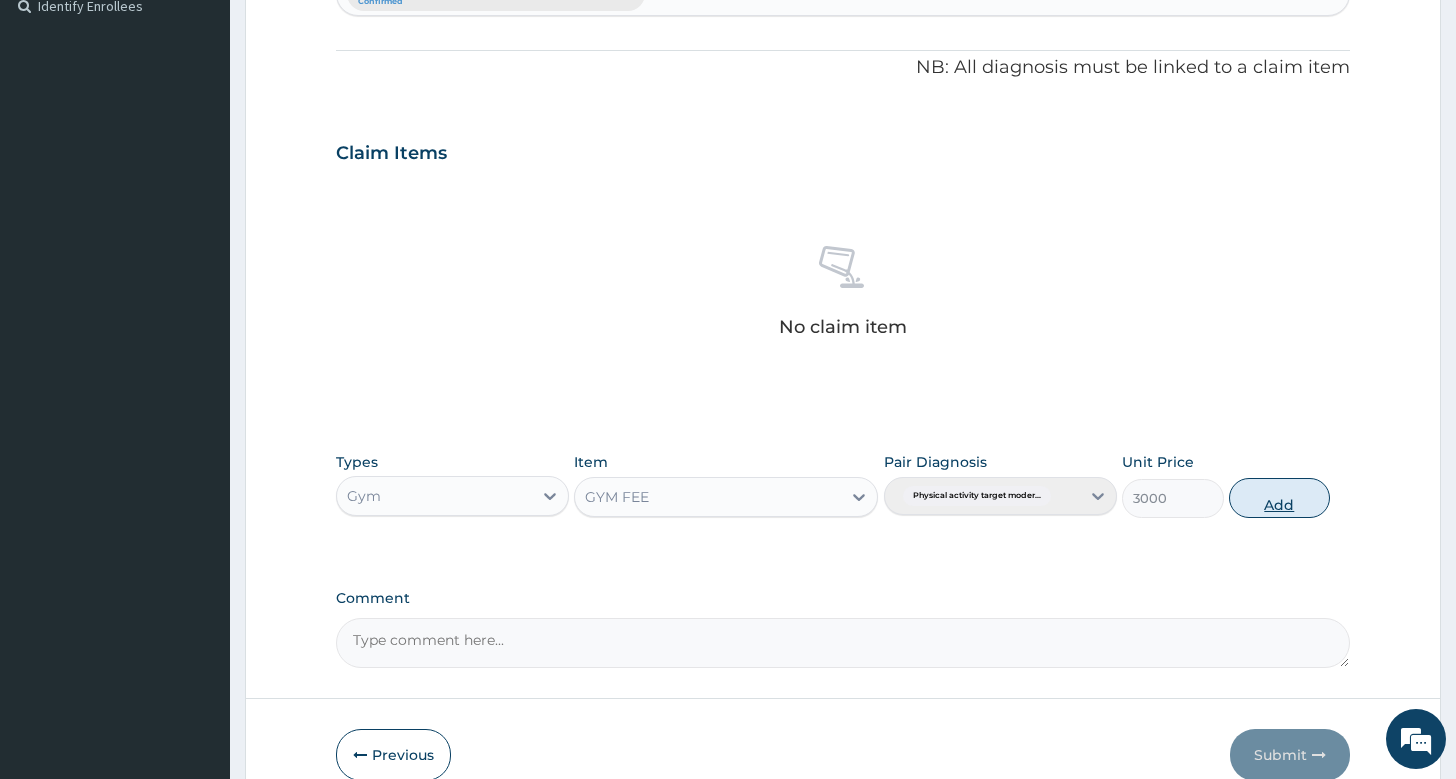 type on "0" 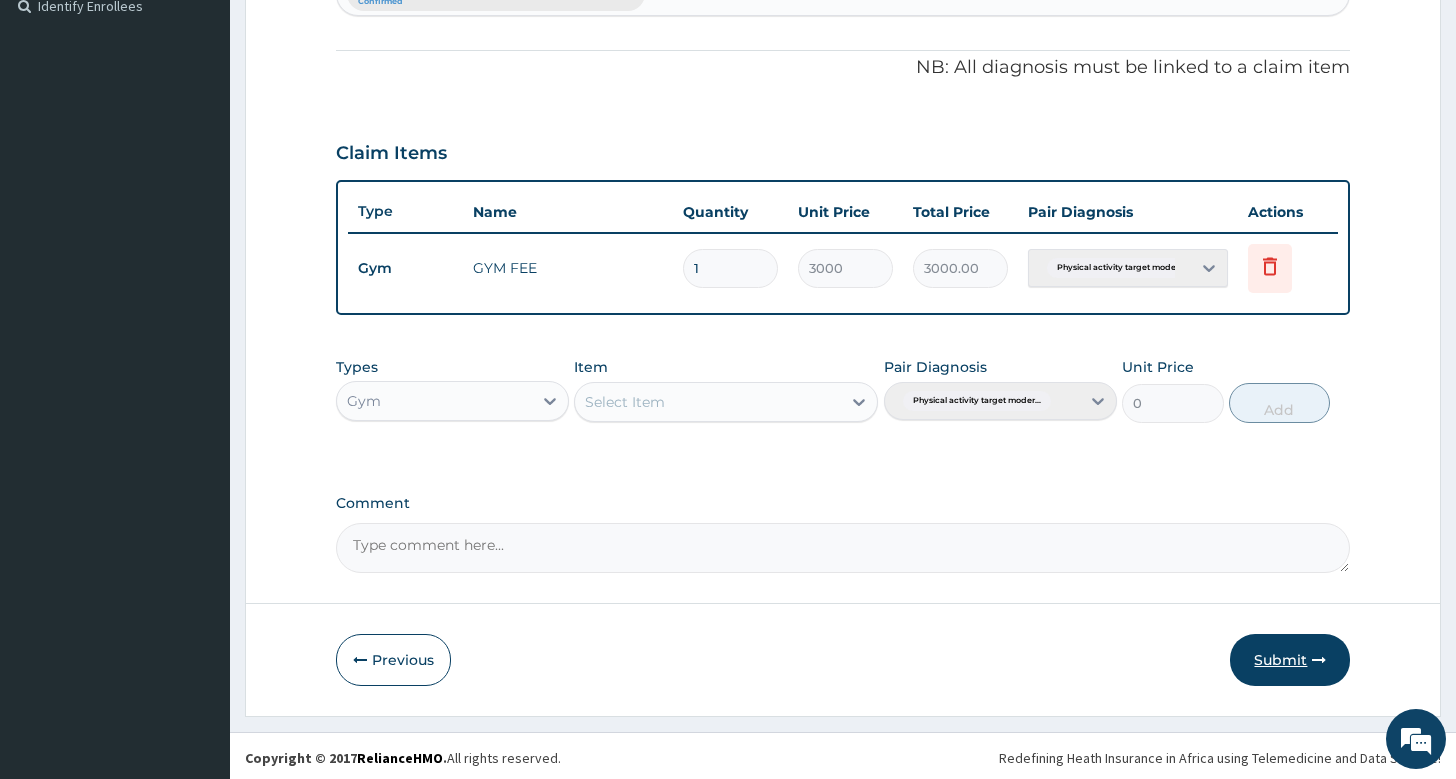 click on "Submit" at bounding box center (1290, 660) 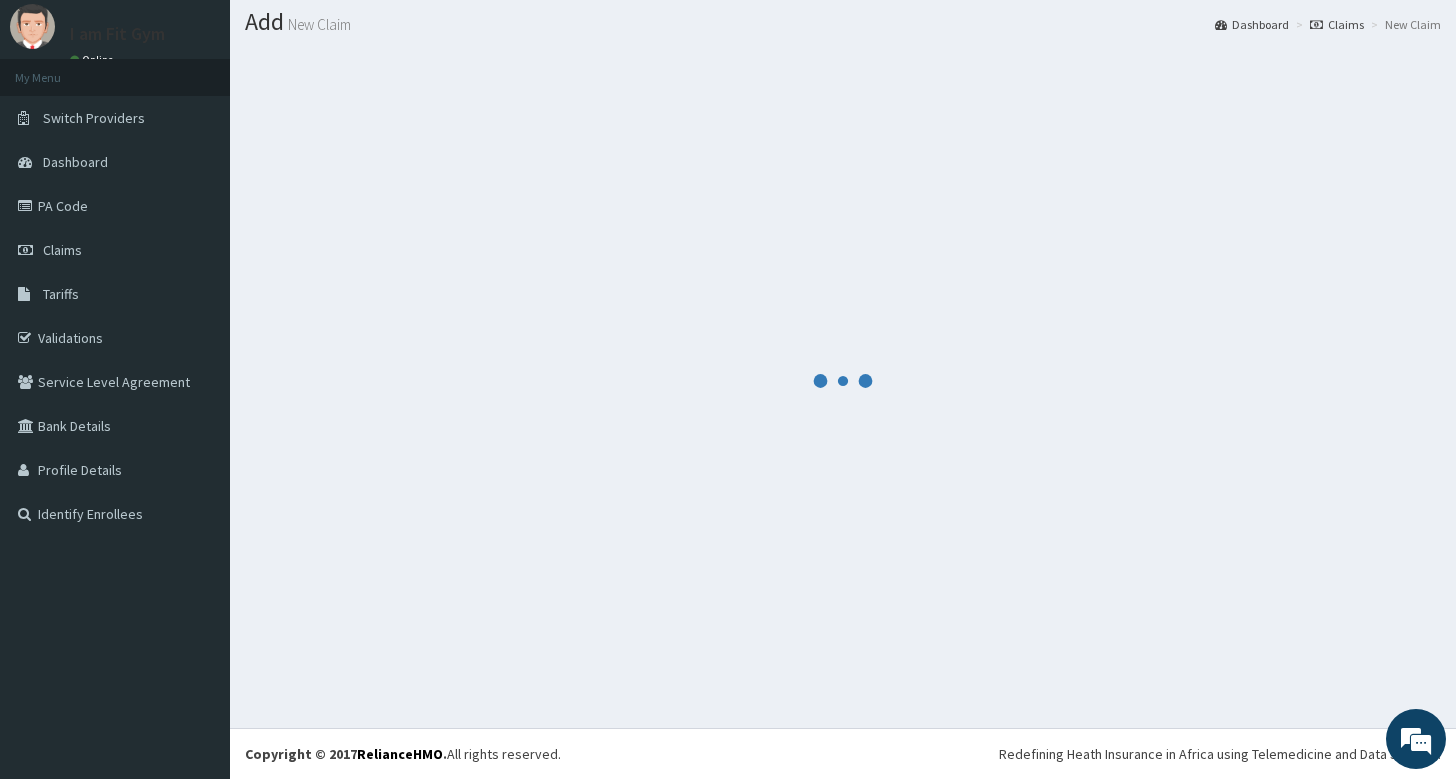 scroll, scrollTop: 55, scrollLeft: 0, axis: vertical 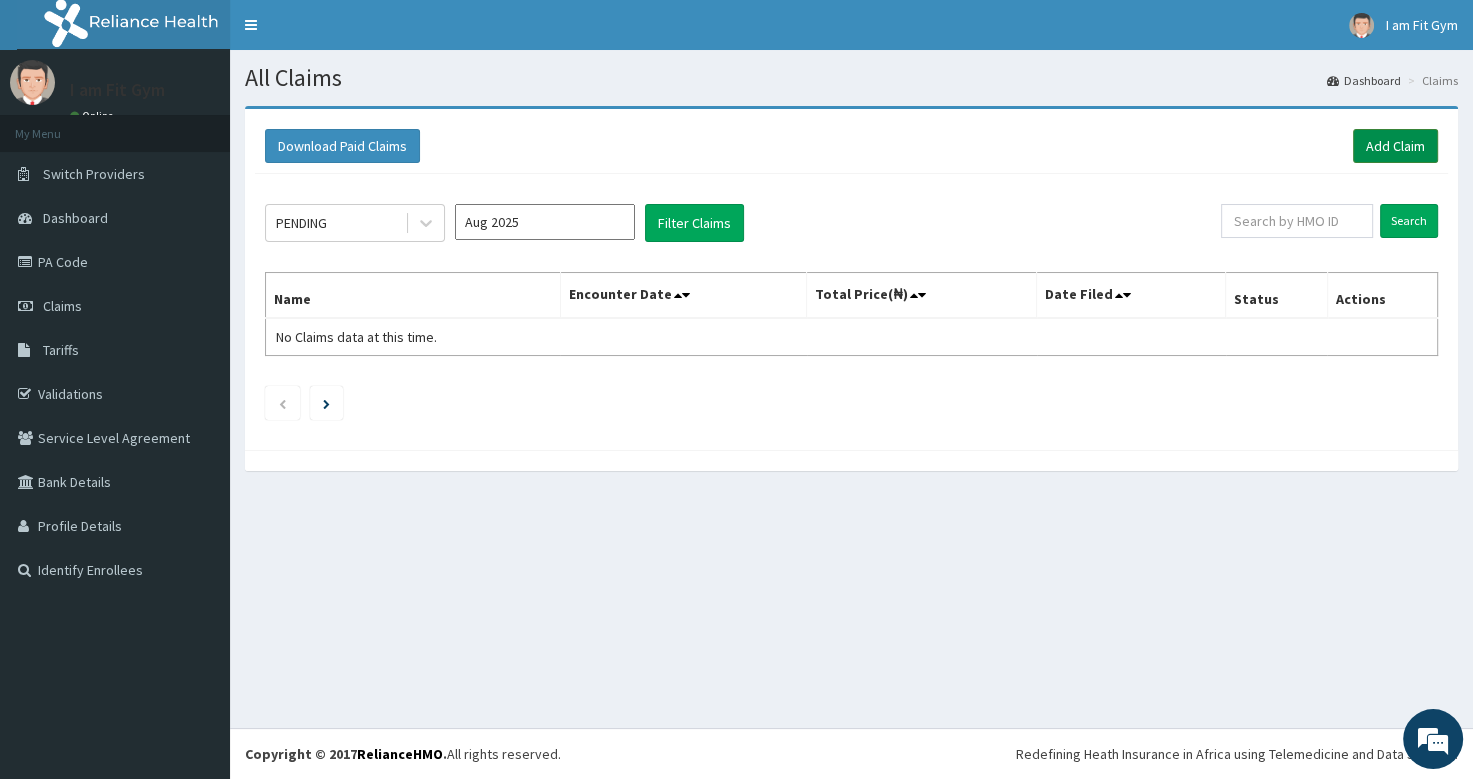 click on "Add Claim" at bounding box center [1395, 146] 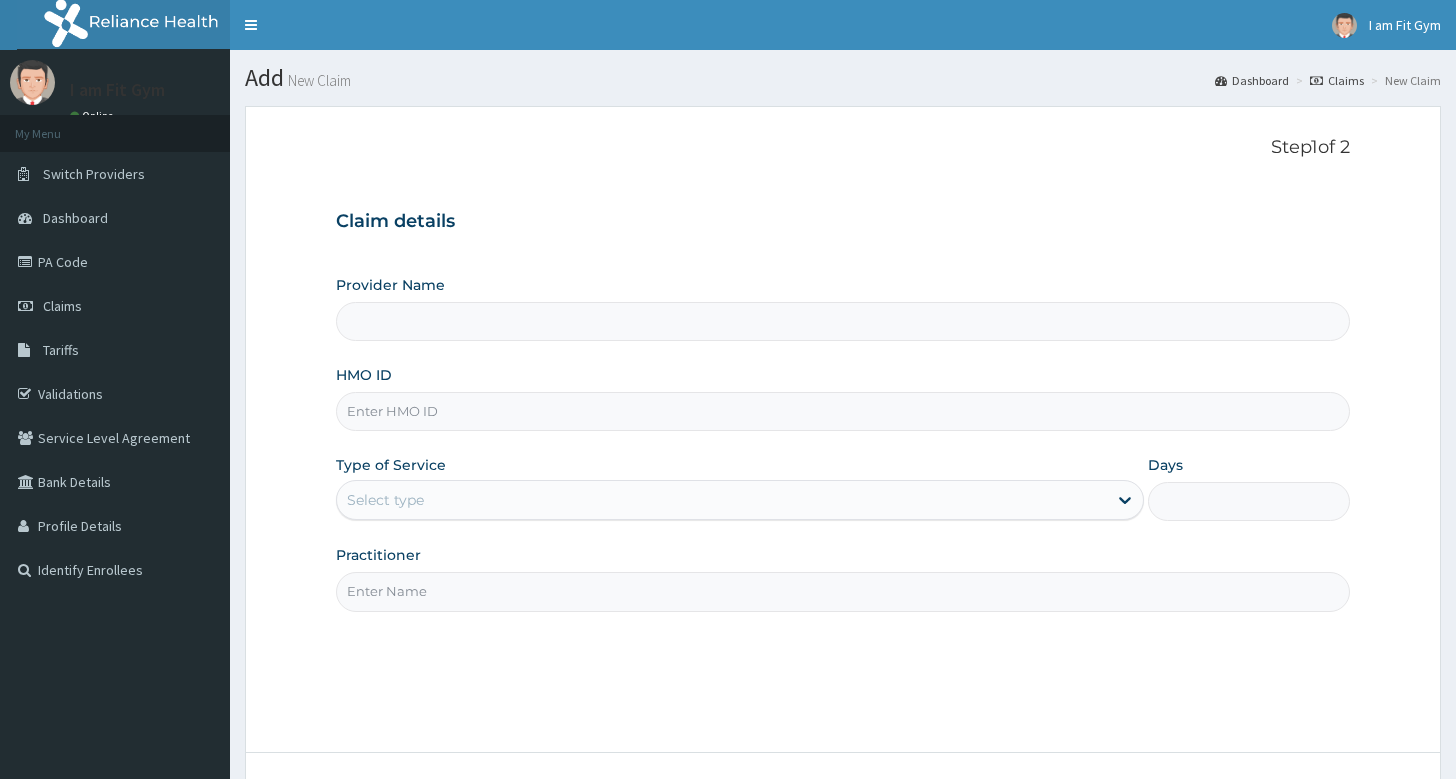 scroll, scrollTop: 0, scrollLeft: 0, axis: both 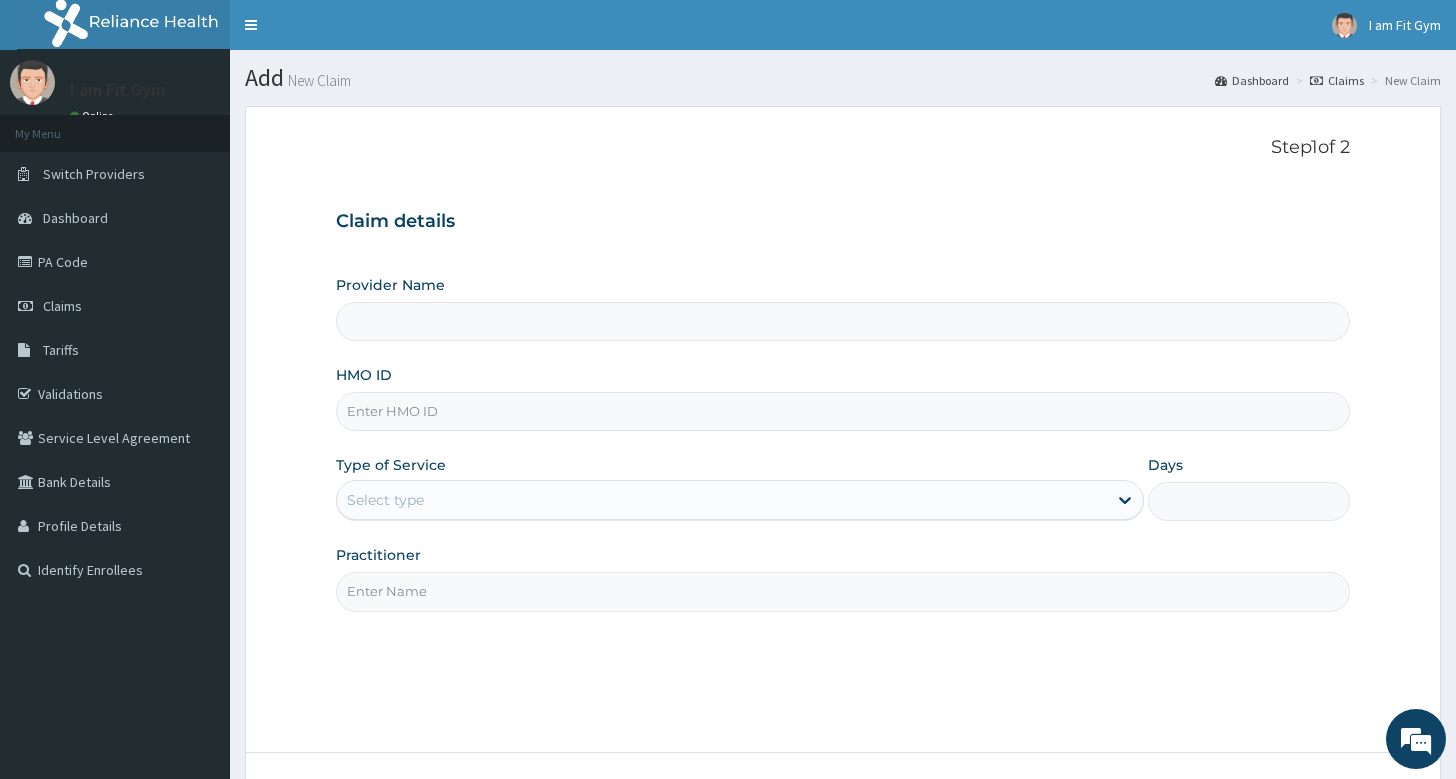 type on "I am Fit Gym - Ajah" 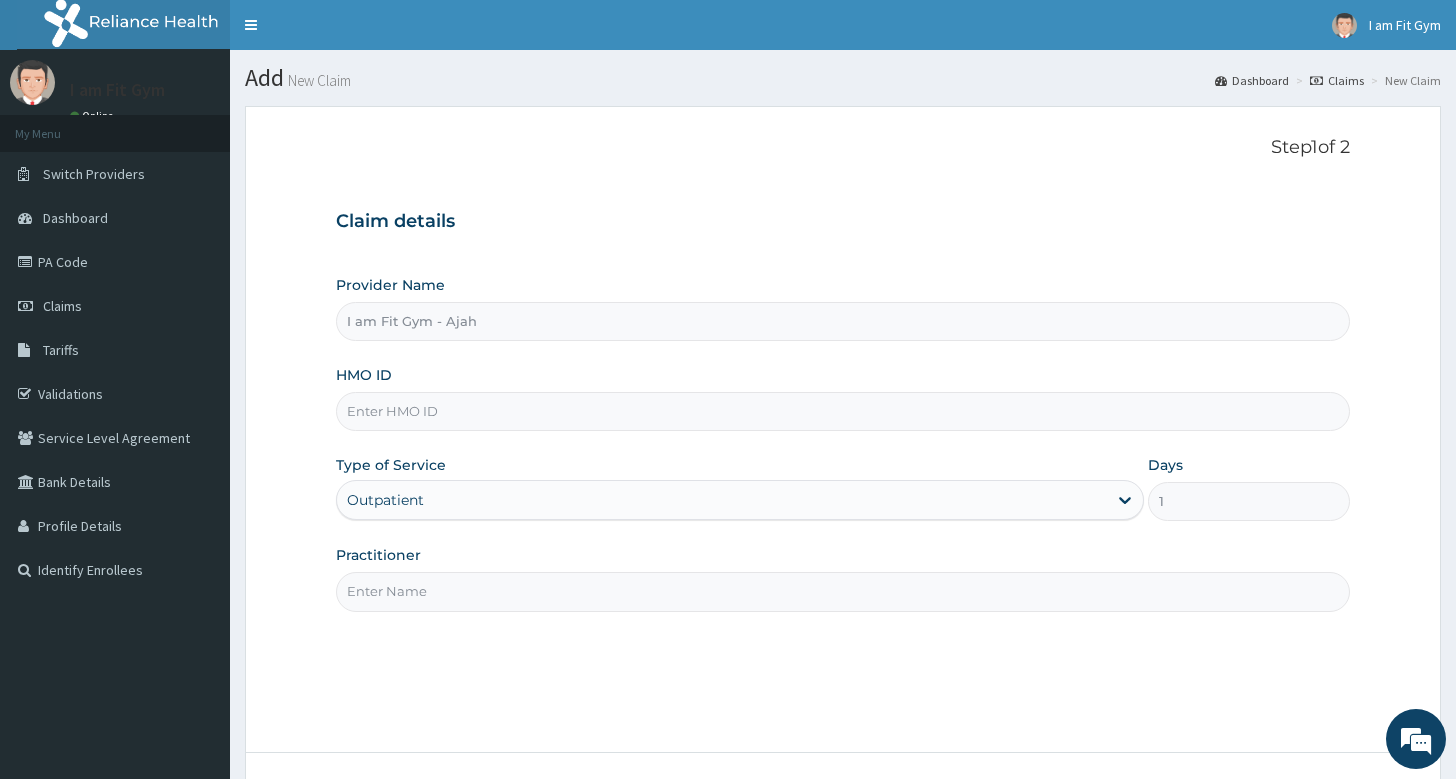 scroll, scrollTop: 0, scrollLeft: 0, axis: both 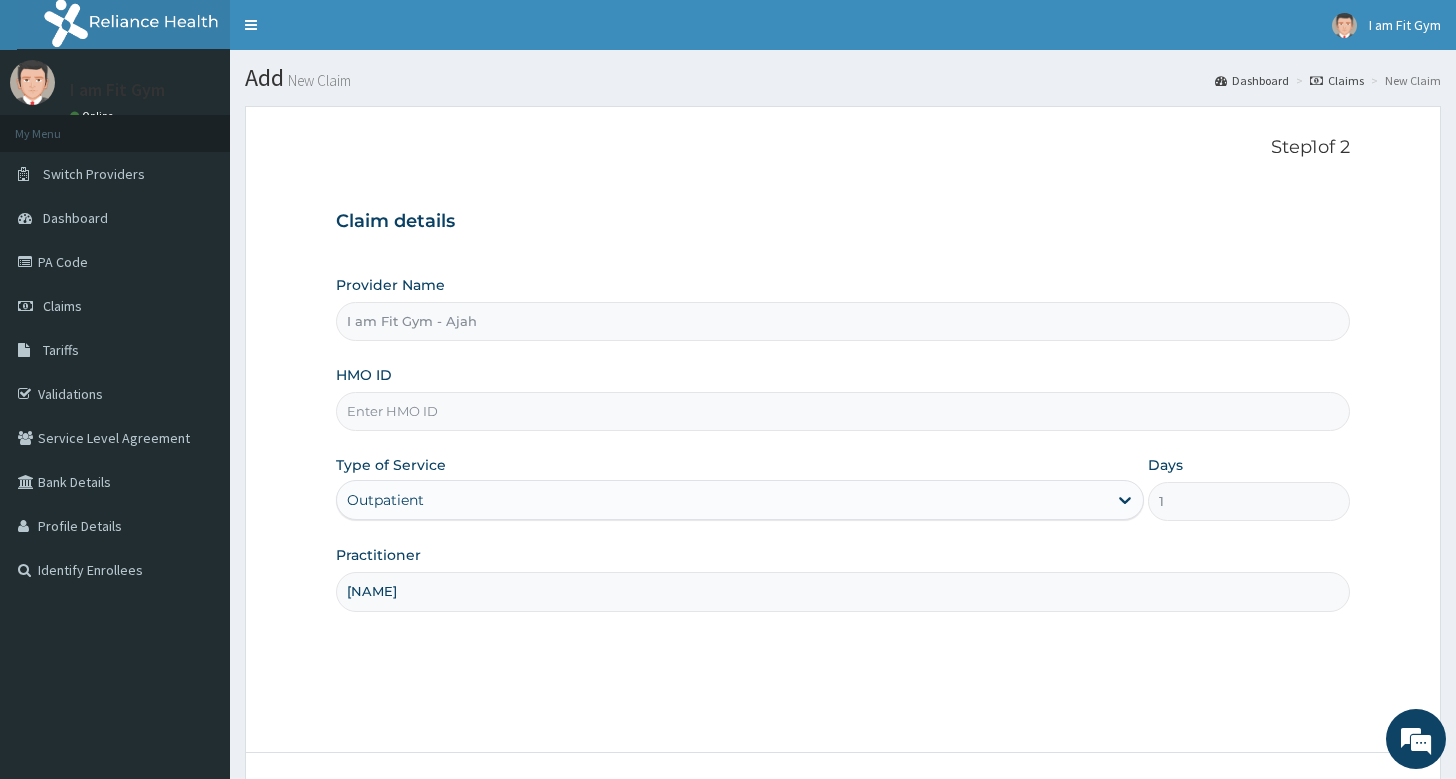 type on "[NAME]" 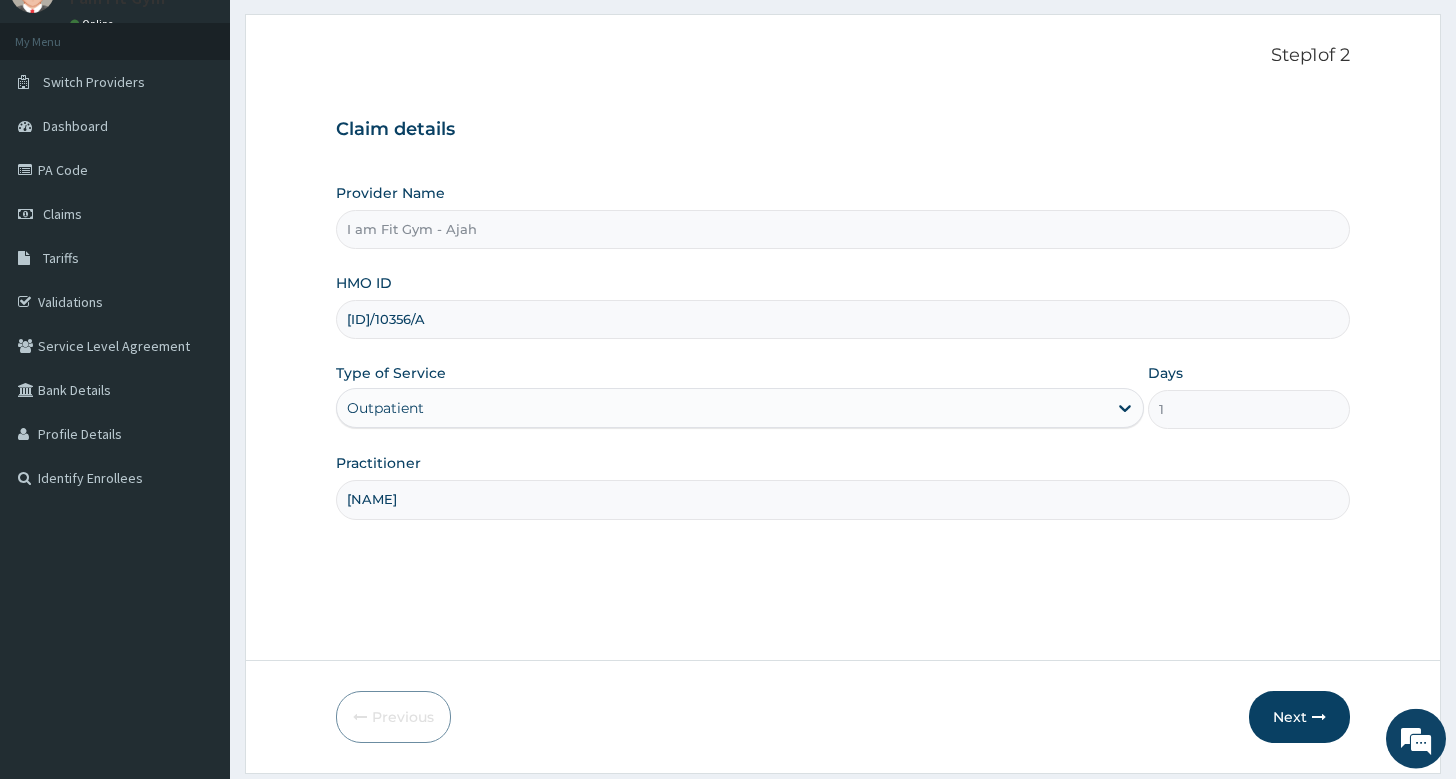 scroll, scrollTop: 152, scrollLeft: 0, axis: vertical 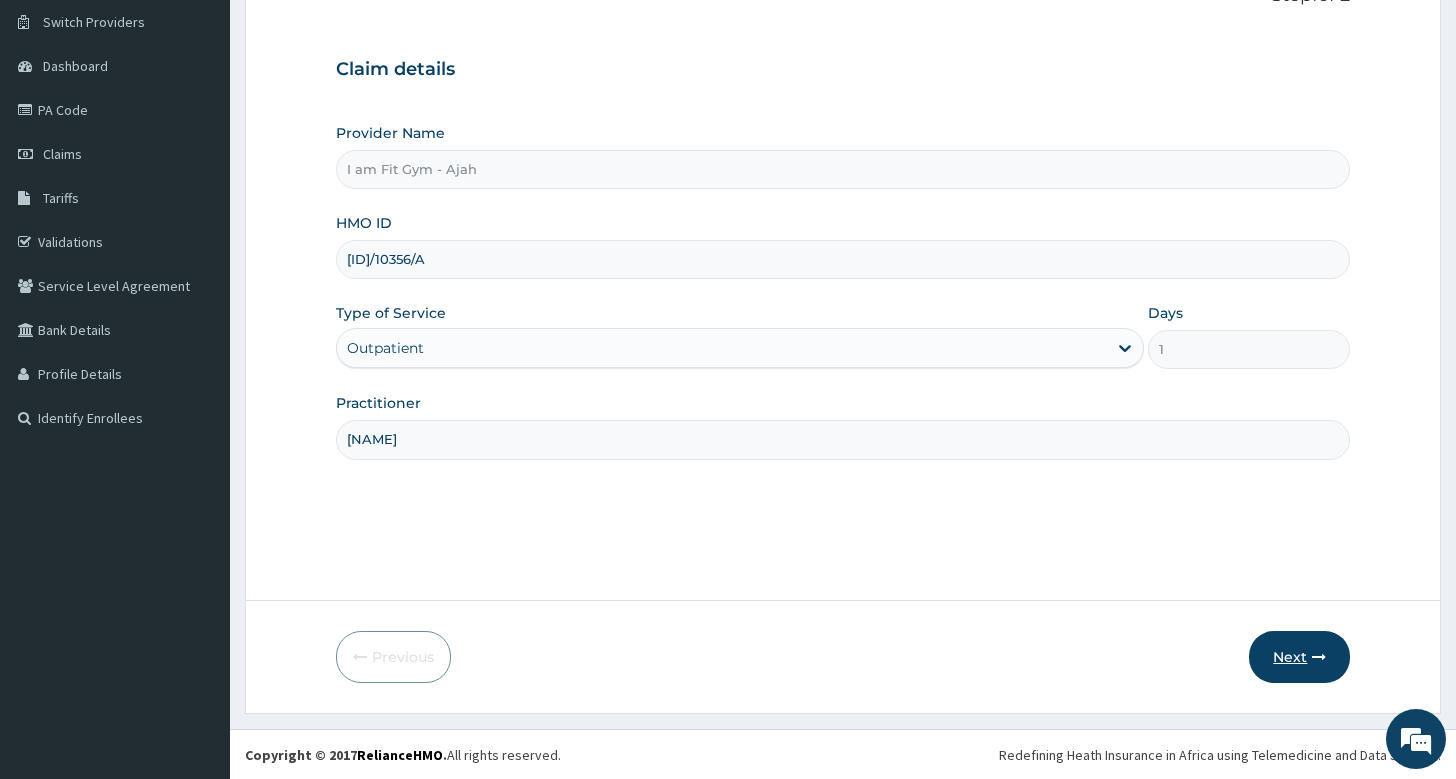 type on "[ID]/10356/A" 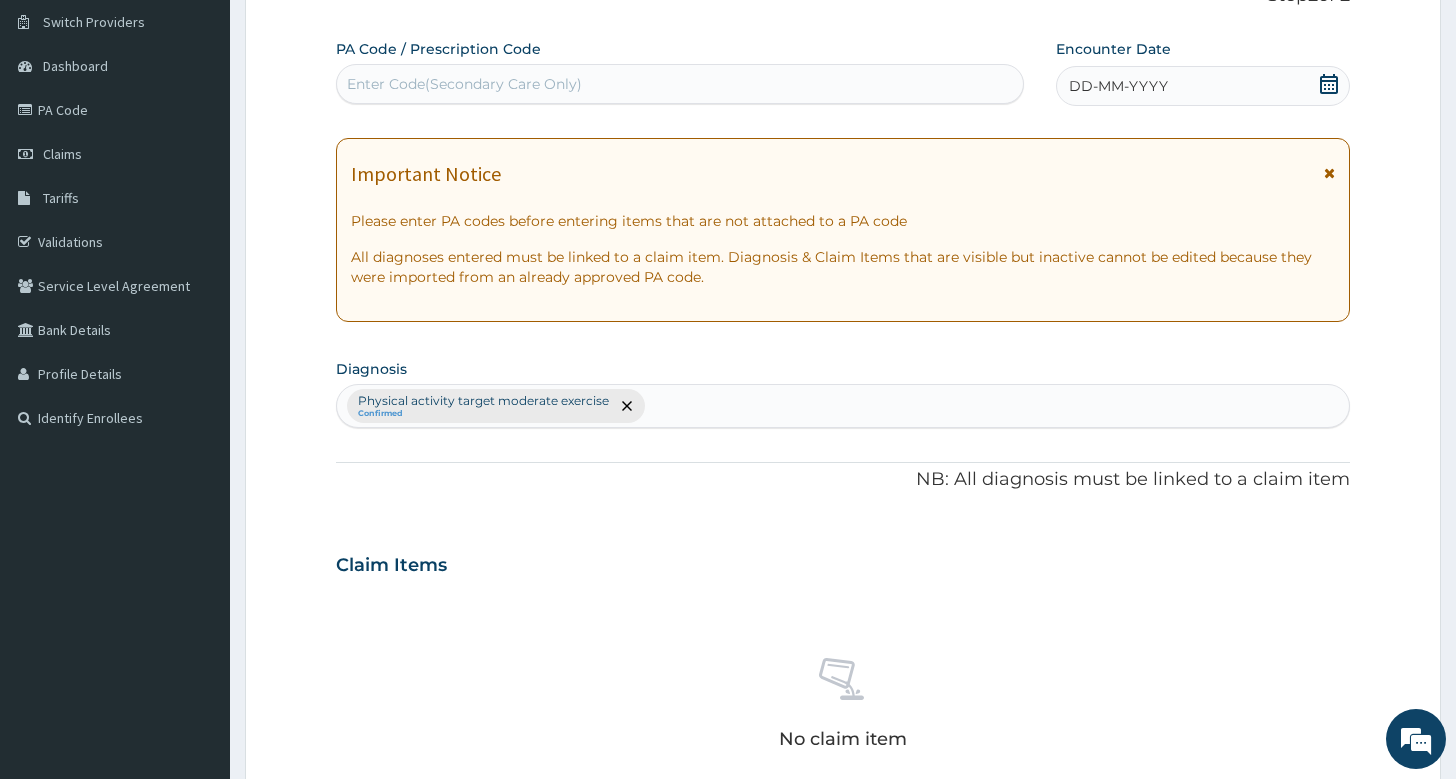 click on "DD-MM-YYYY" at bounding box center [1118, 86] 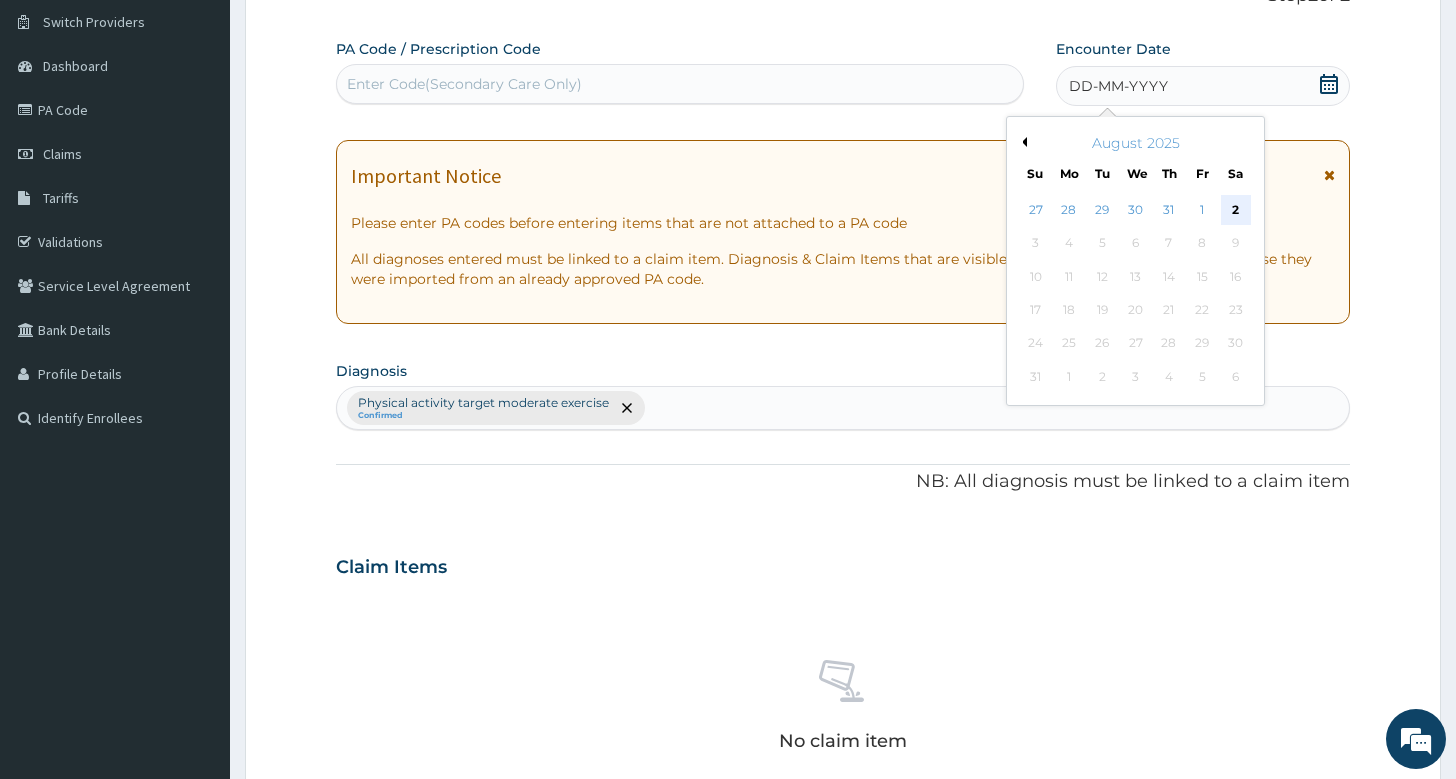 click on "2" at bounding box center [1235, 210] 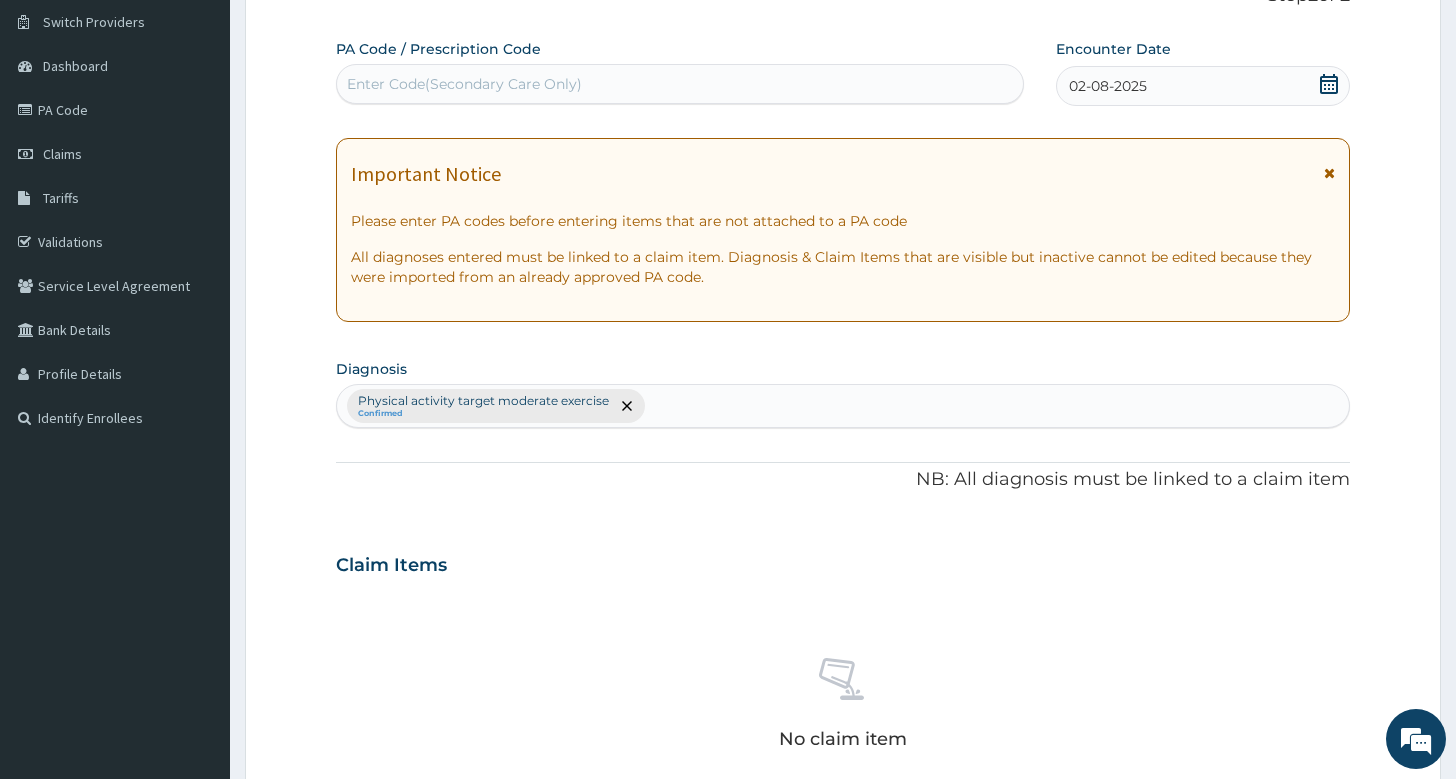click on "Enter Code(Secondary Care Only)" at bounding box center (680, 84) 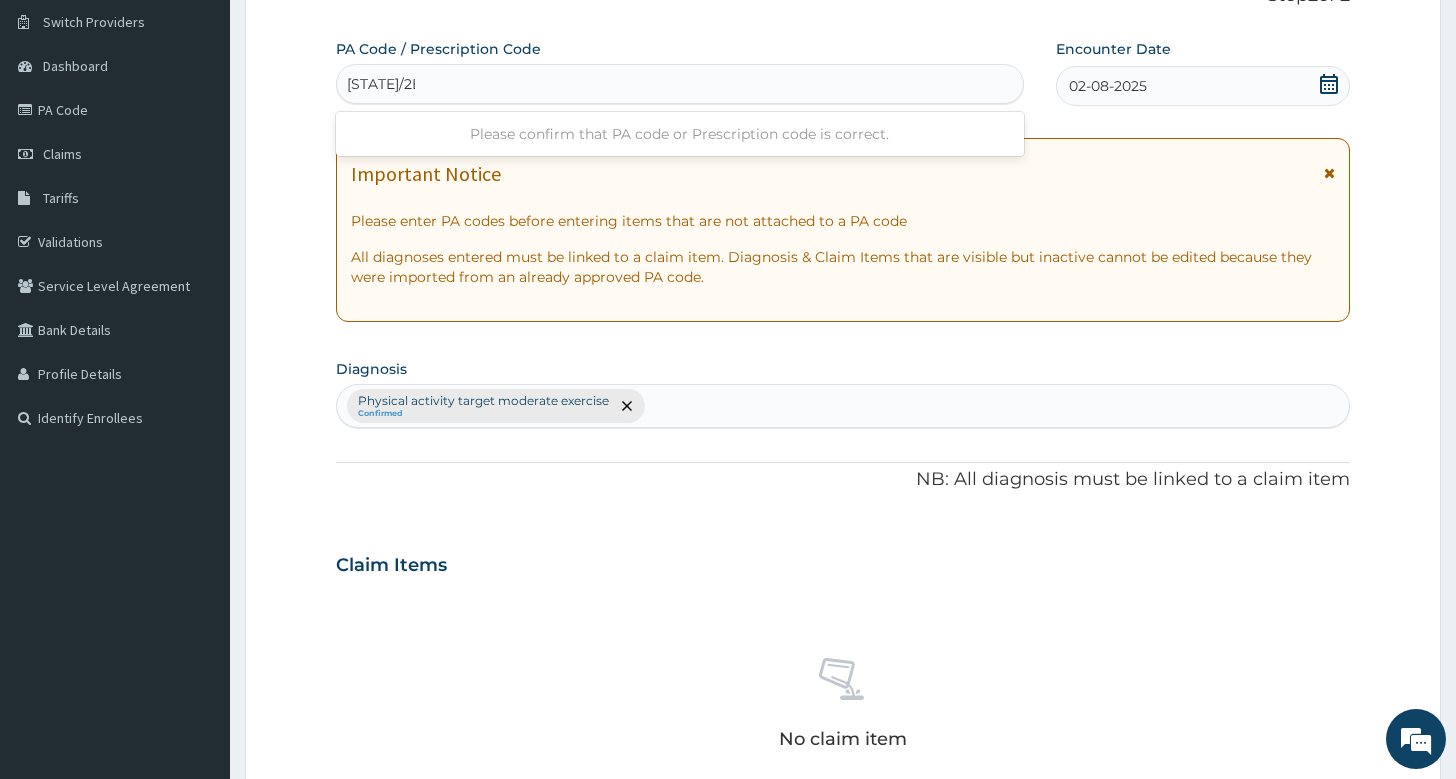 type on "[STATE]/2E3282" 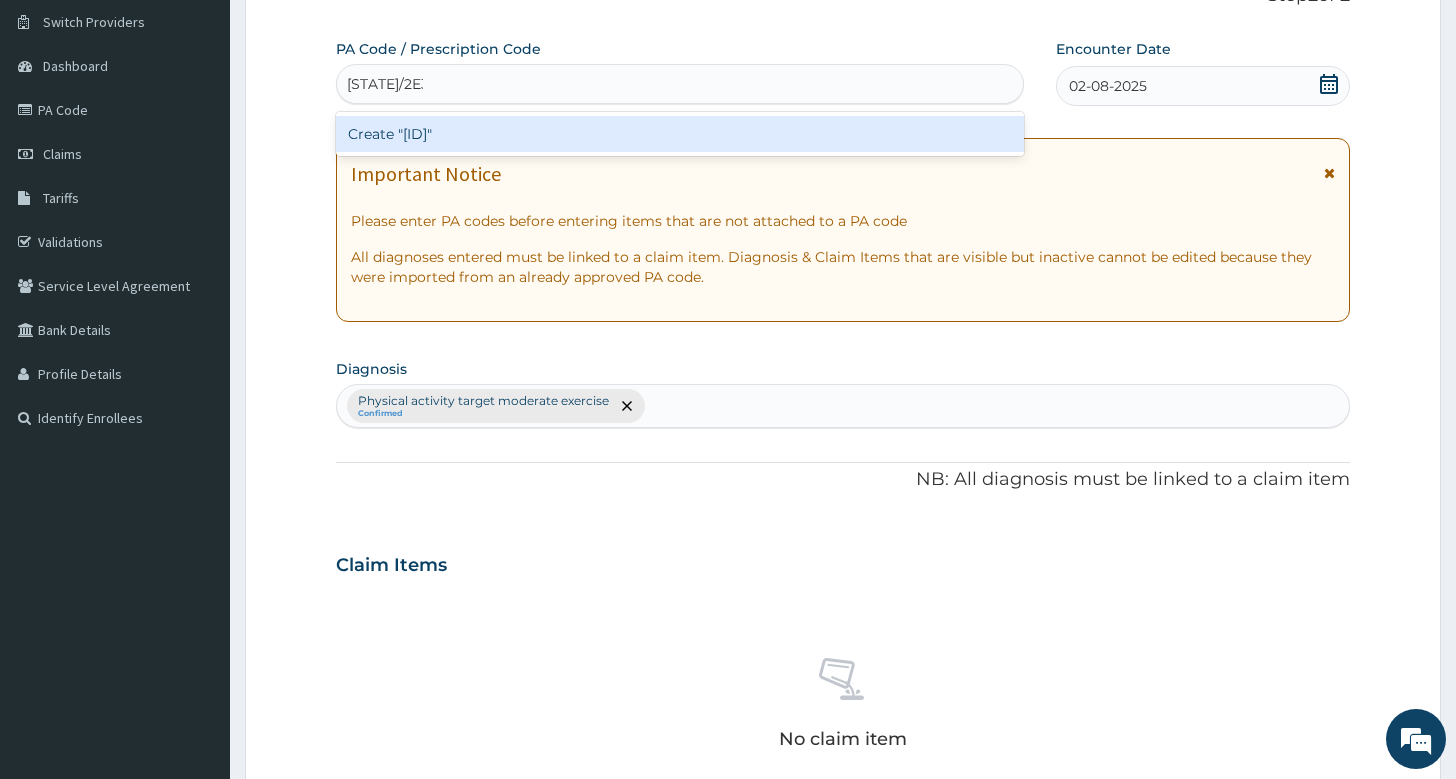 click on "Create "[ID]"" at bounding box center [680, 134] 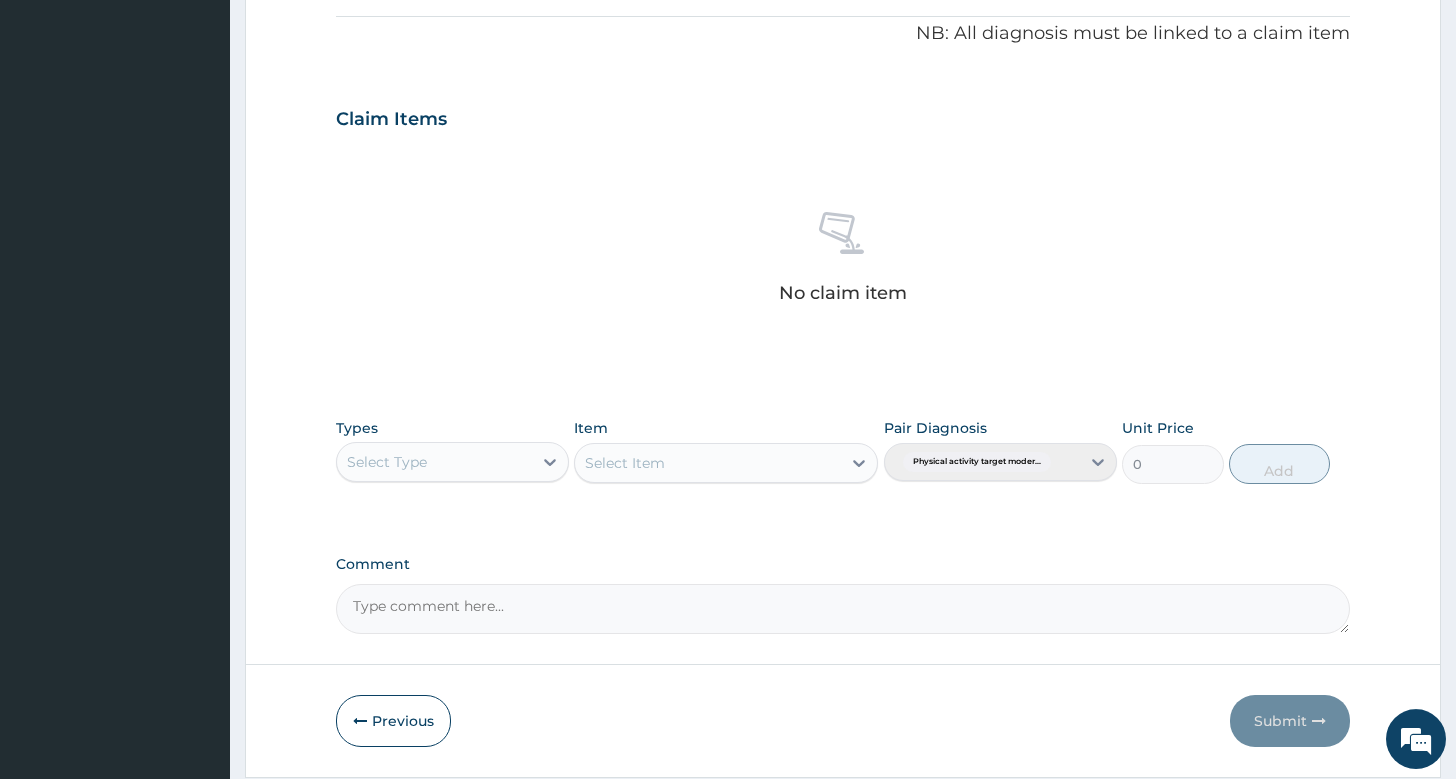scroll, scrollTop: 660, scrollLeft: 0, axis: vertical 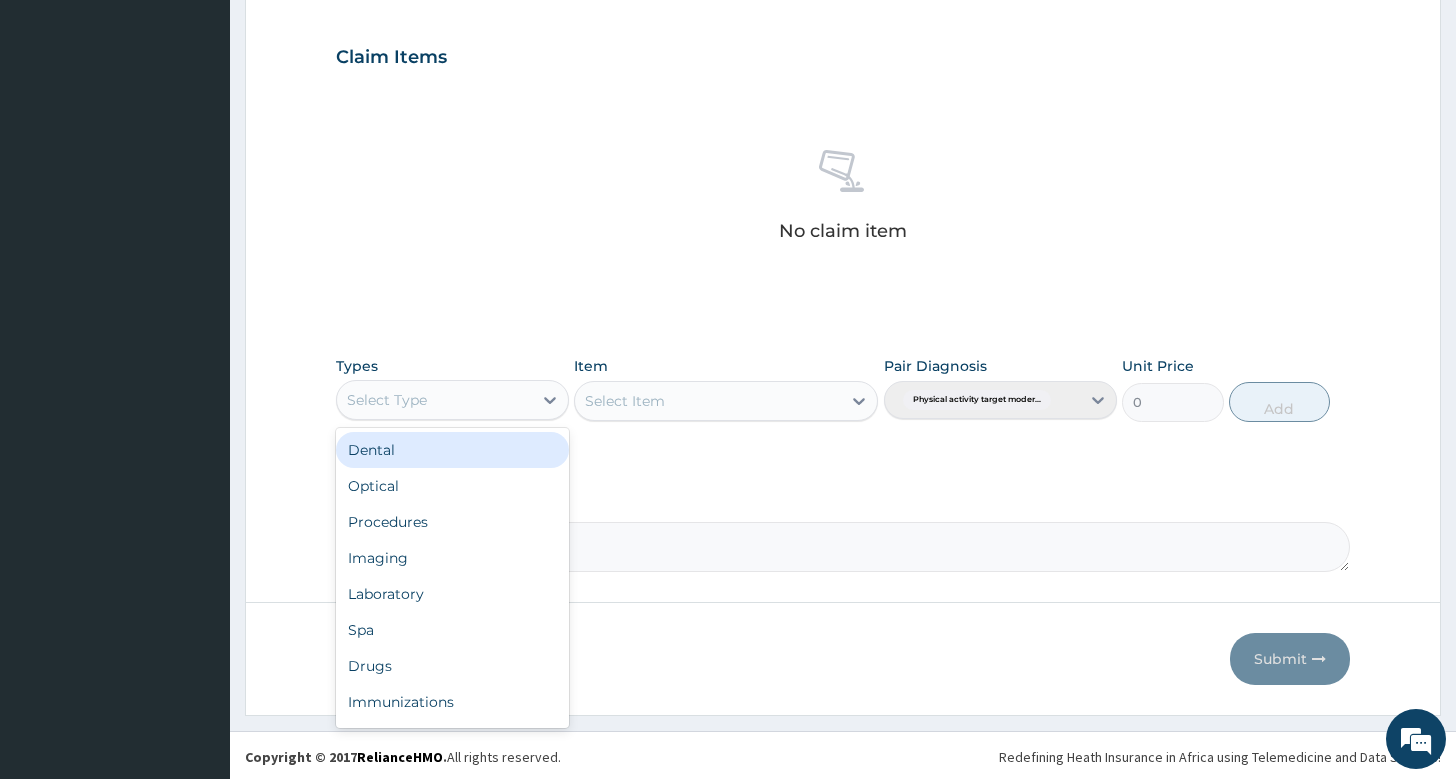 click on "Select Type" at bounding box center (434, 400) 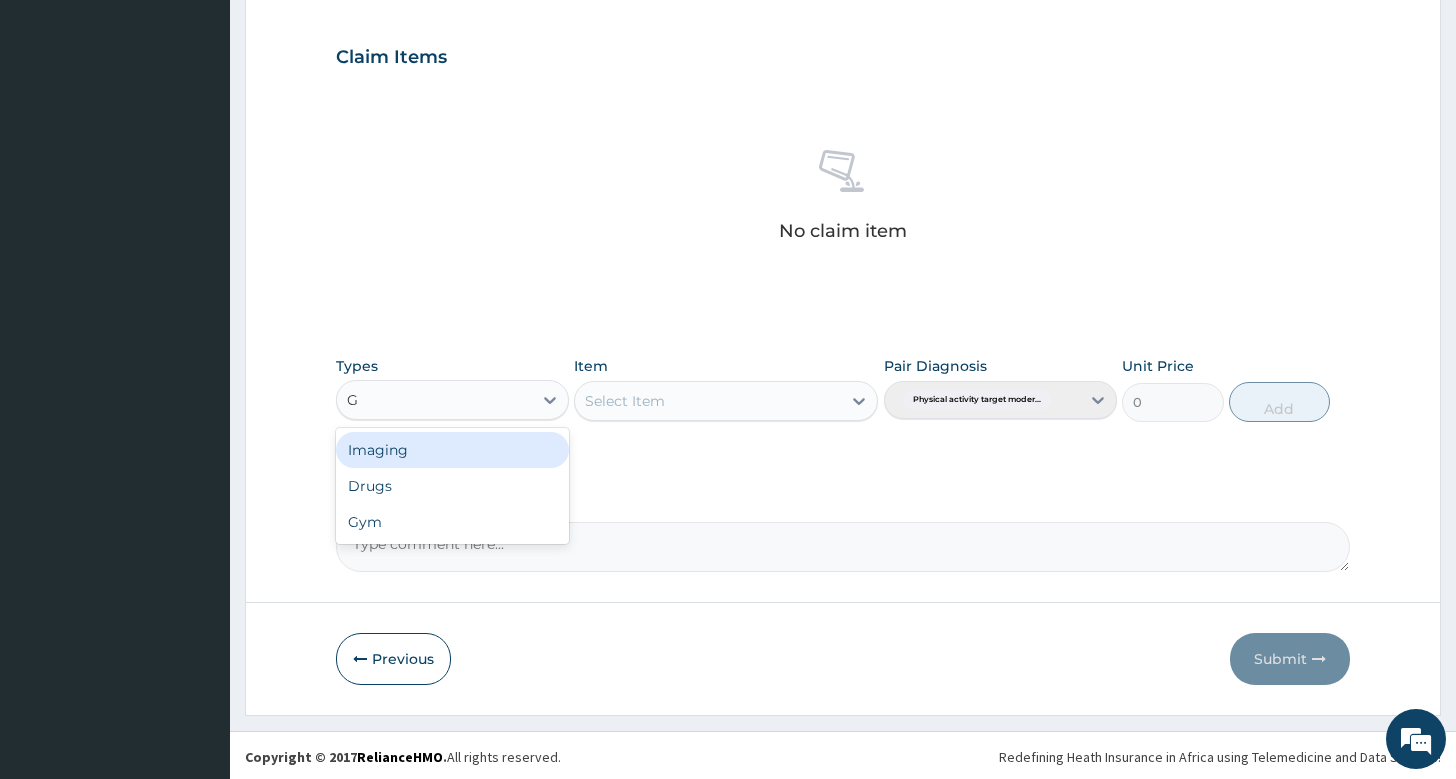 type on "GY" 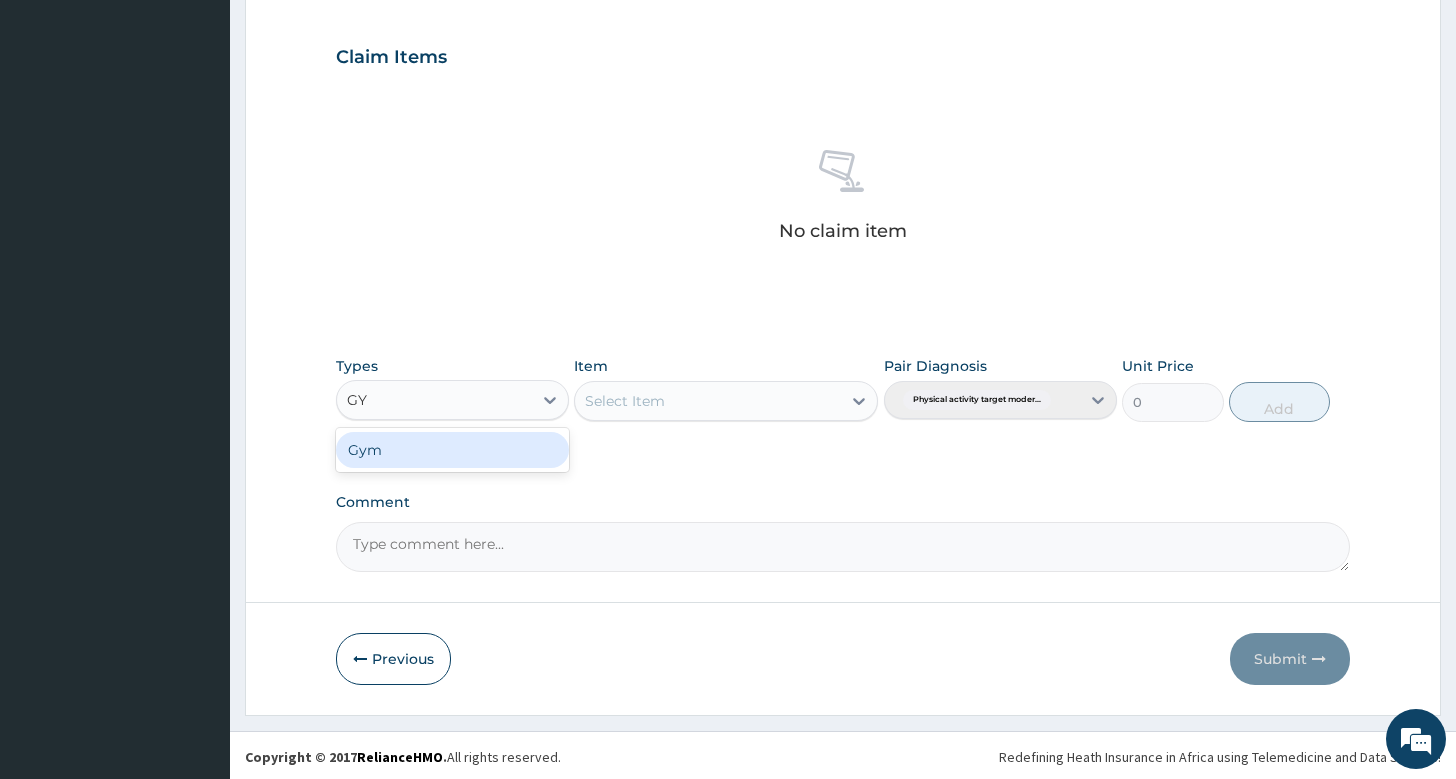 click on "Gym" at bounding box center (452, 450) 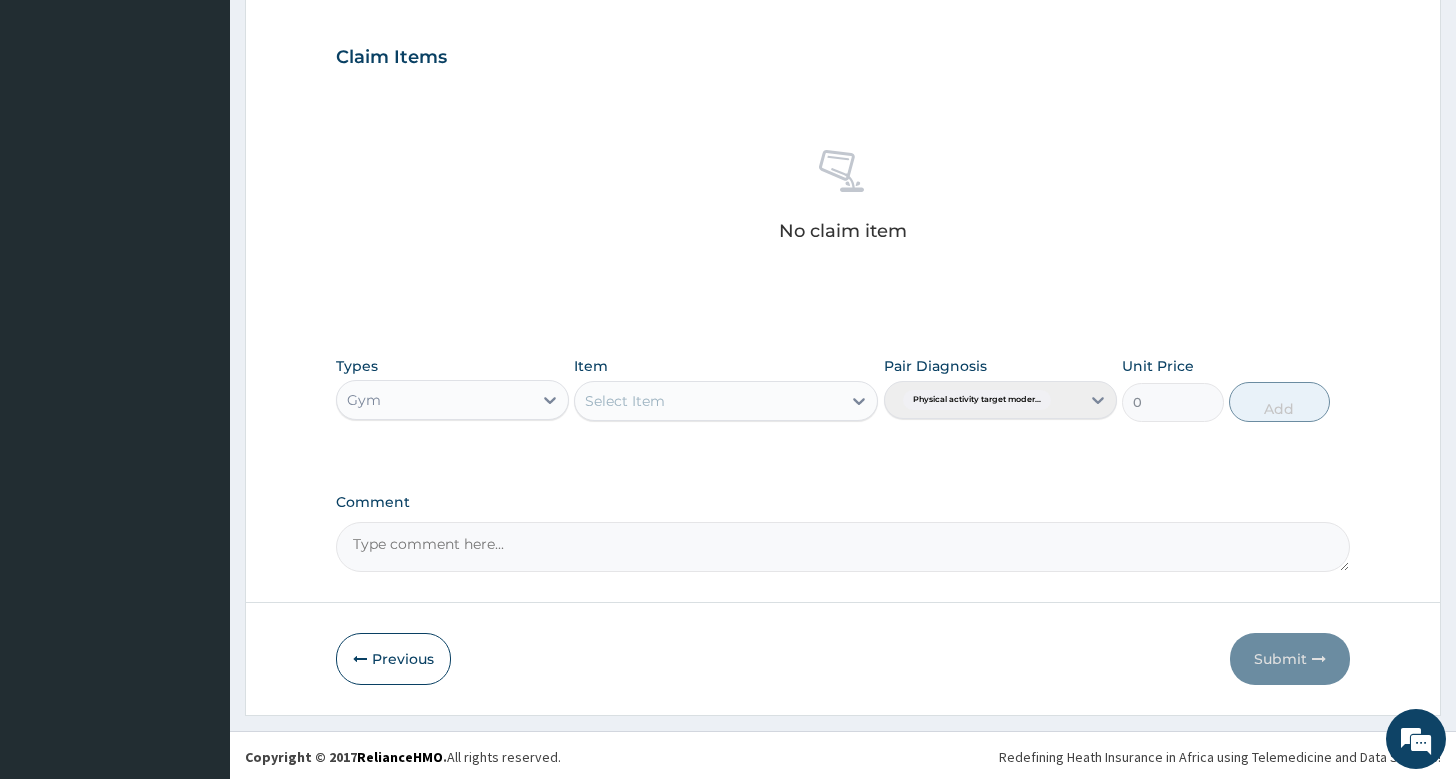 click on "Select Item" at bounding box center [625, 401] 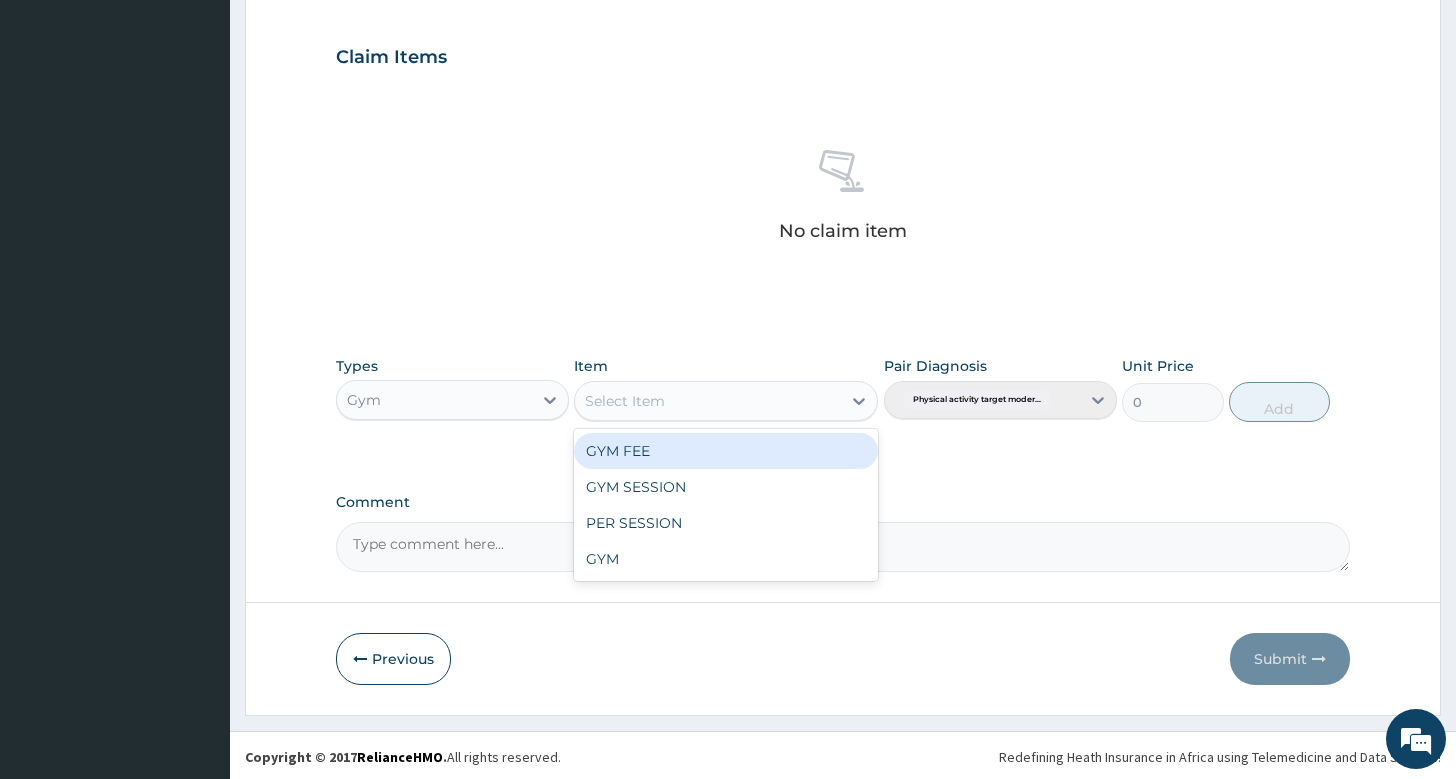 click on "GYM FEE" at bounding box center [726, 451] 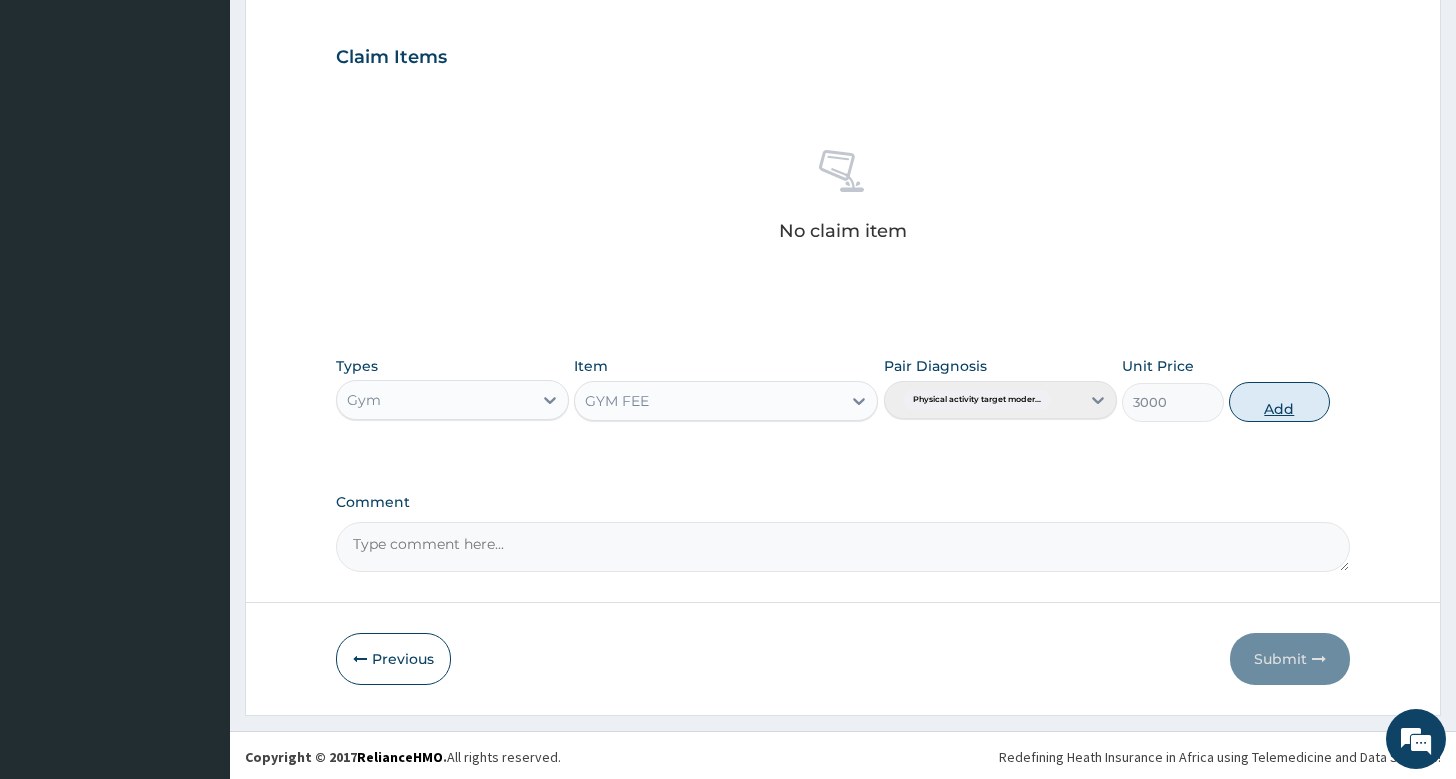 click on "Add" at bounding box center [1279, 402] 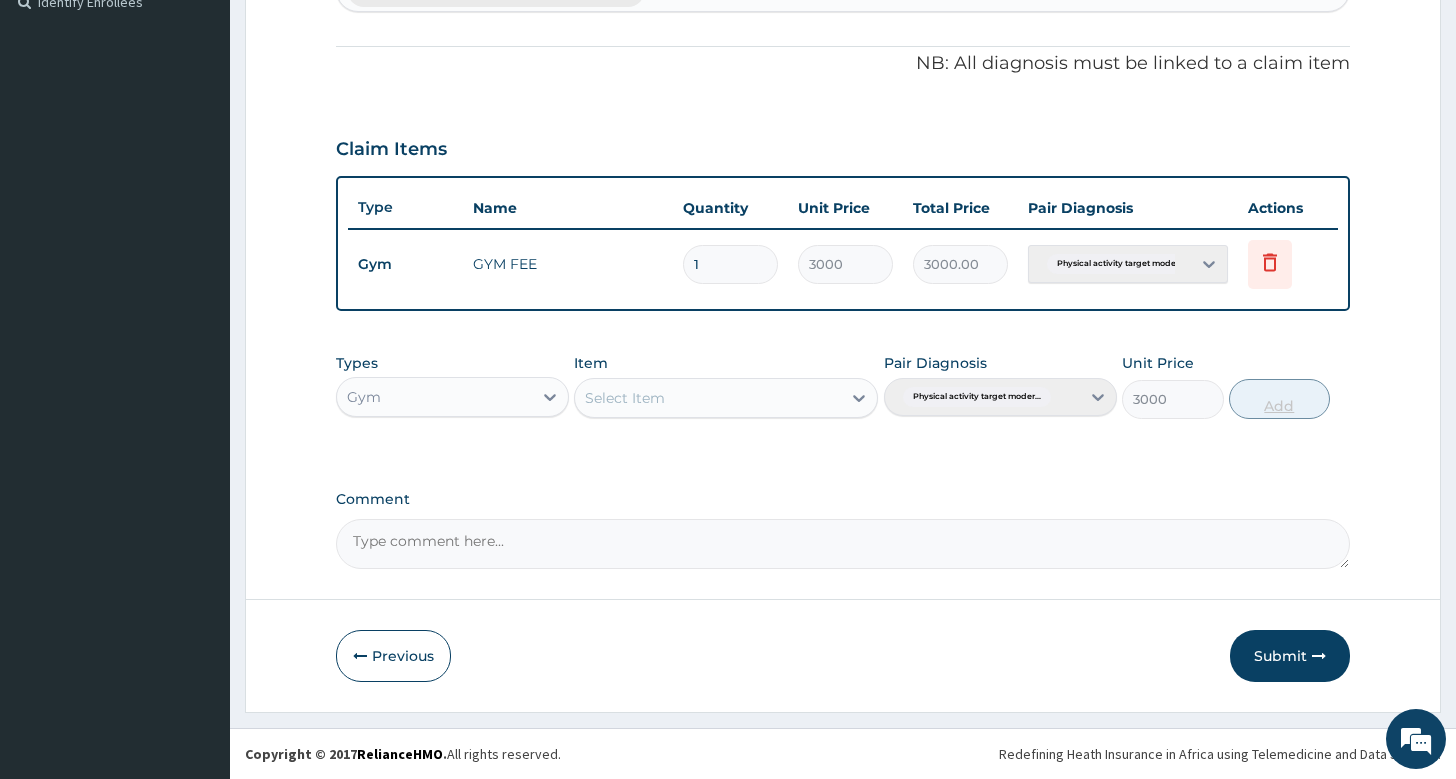 type on "0" 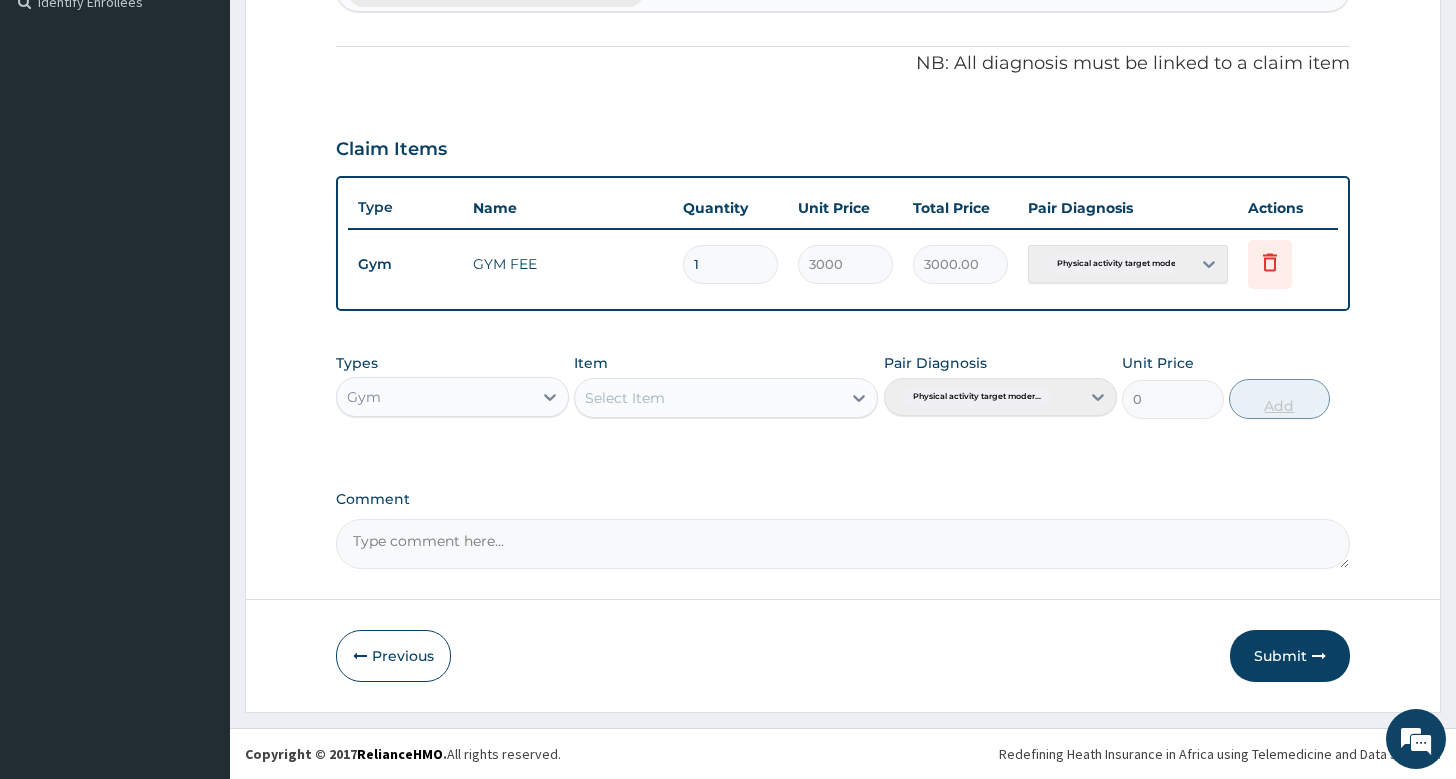 scroll, scrollTop: 564, scrollLeft: 0, axis: vertical 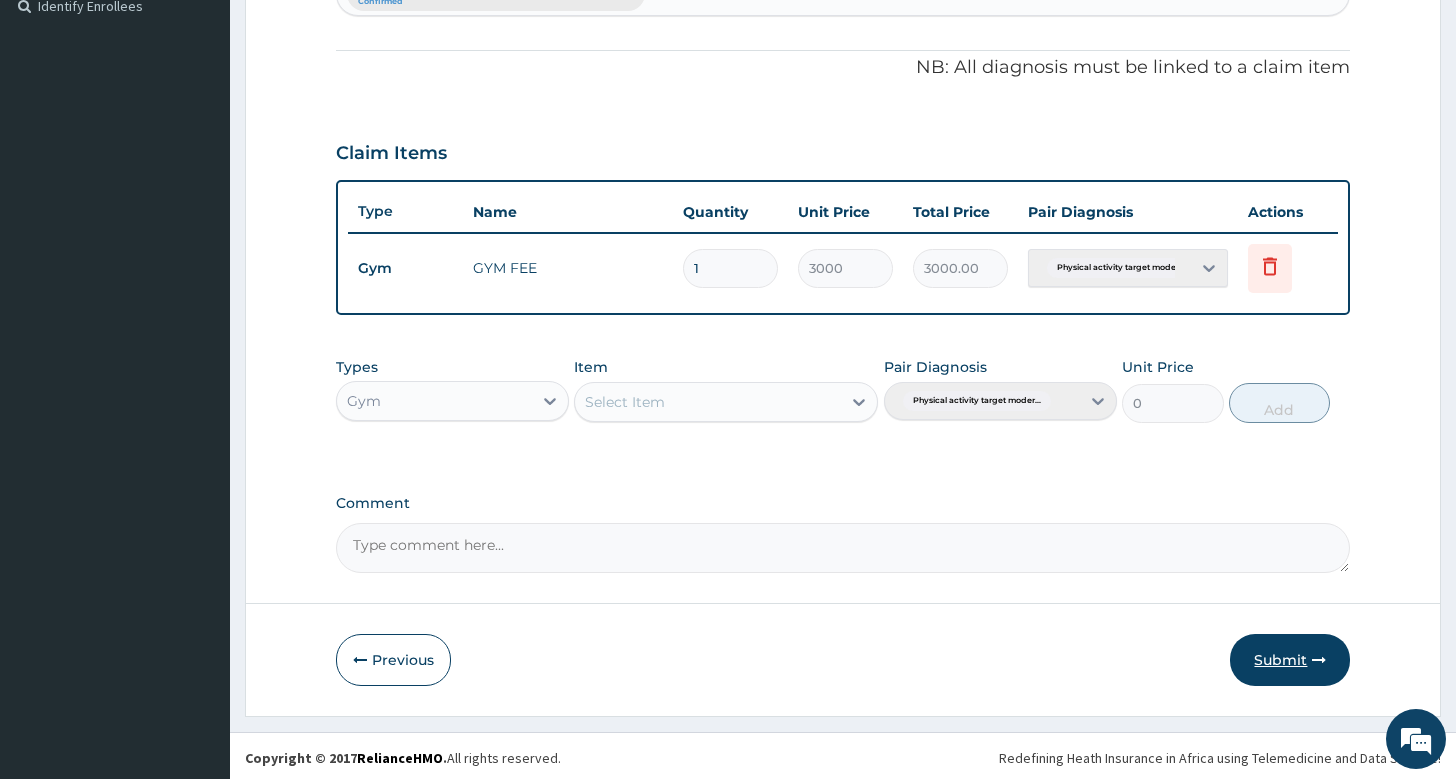 click on "Submit" at bounding box center [1290, 660] 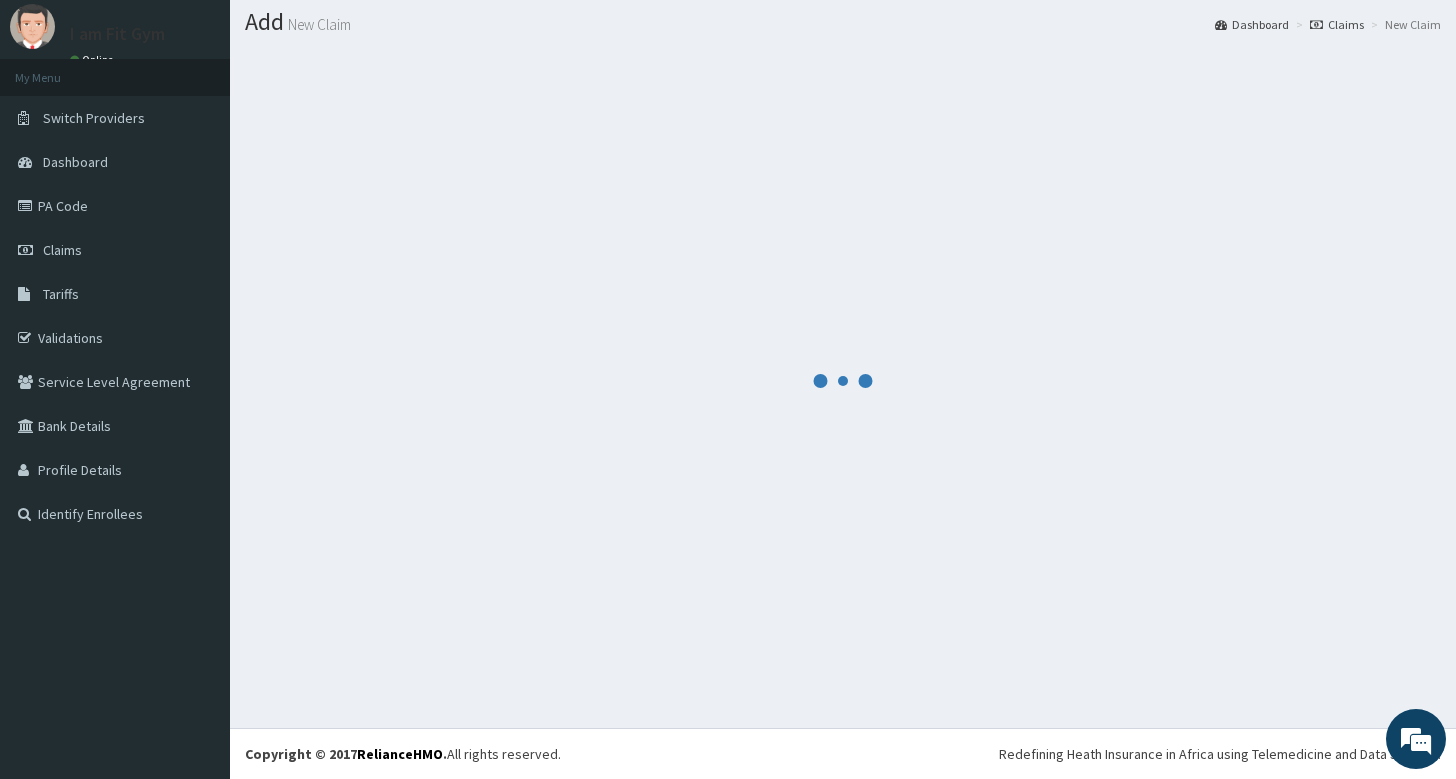 scroll, scrollTop: 55, scrollLeft: 0, axis: vertical 